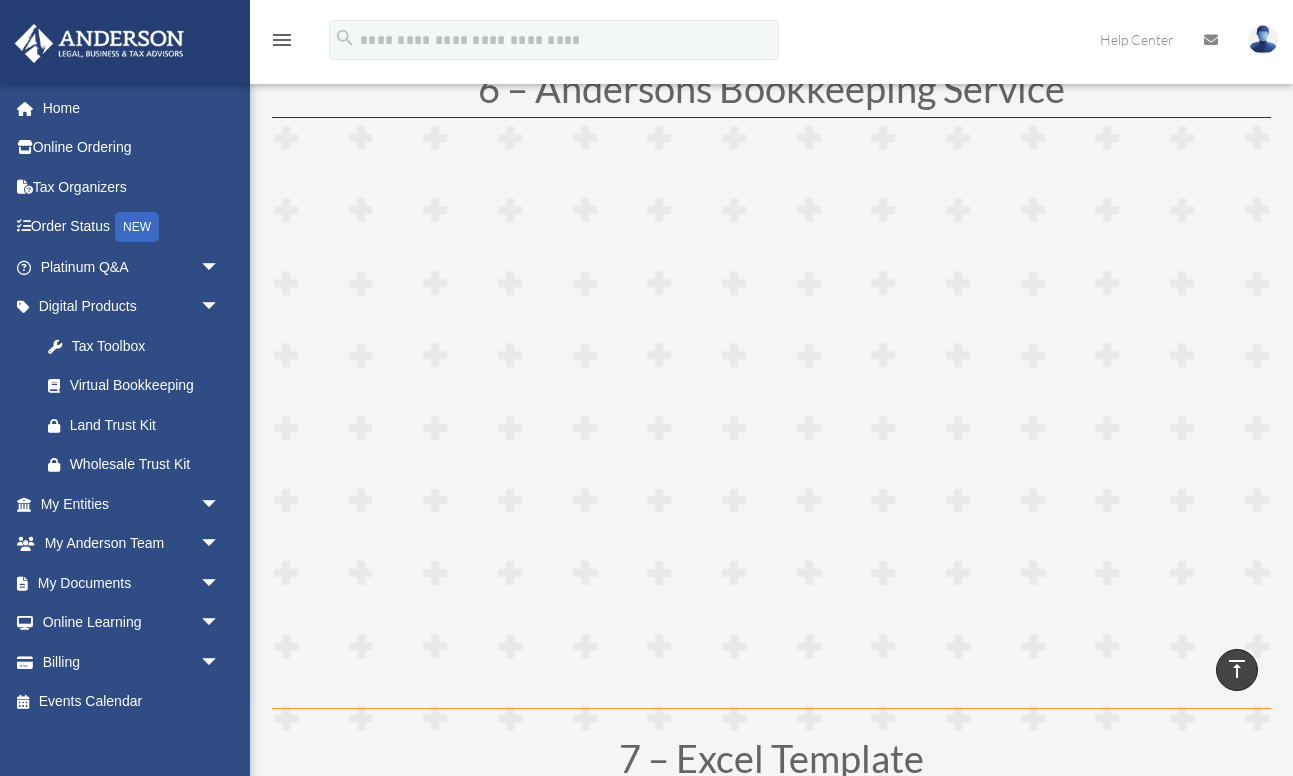 scroll, scrollTop: 3598, scrollLeft: 0, axis: vertical 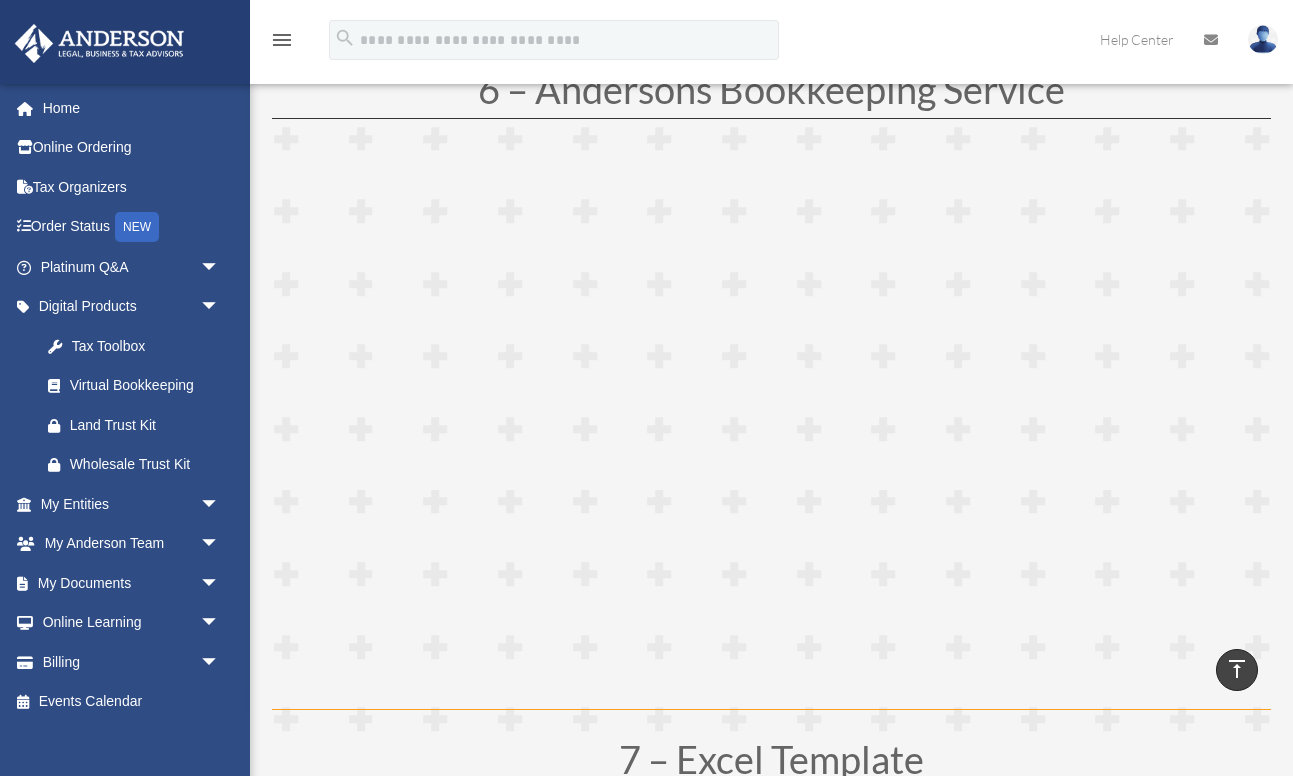 click at bounding box center (771, -442) 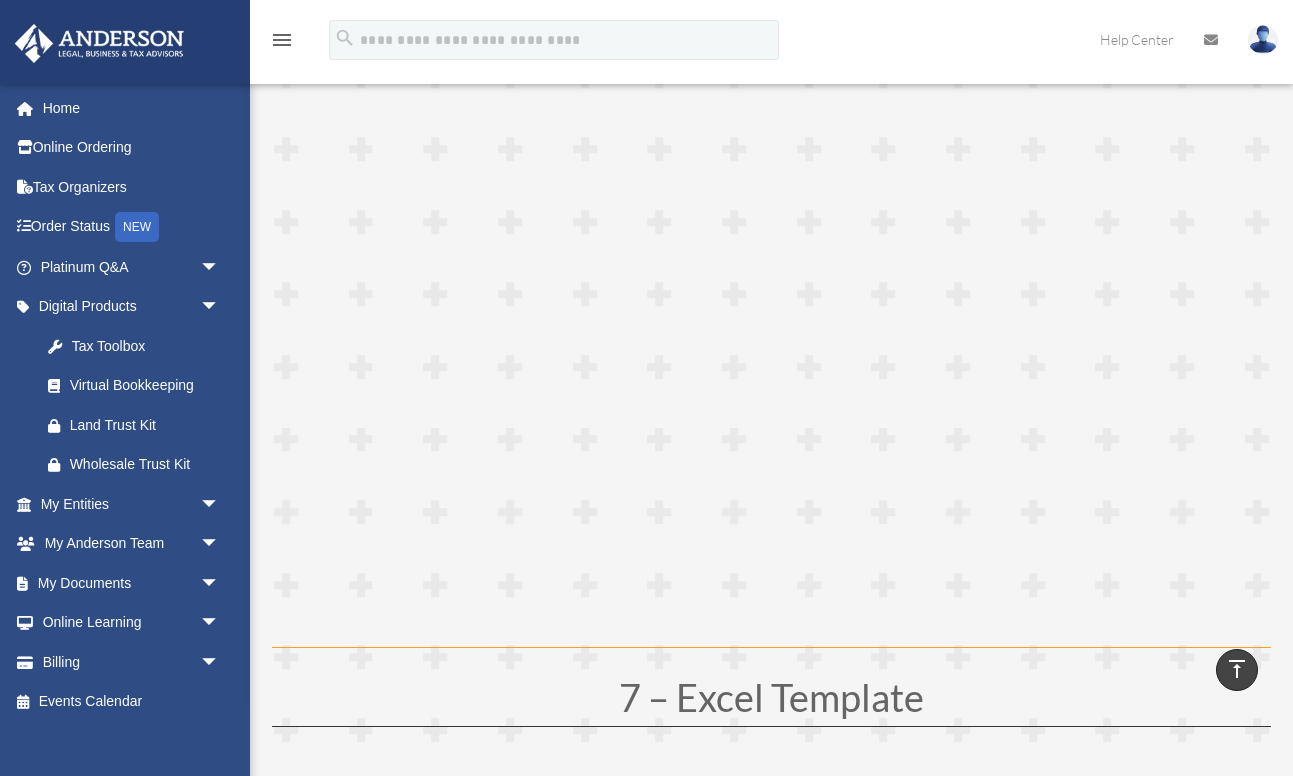 scroll, scrollTop: 3662, scrollLeft: 0, axis: vertical 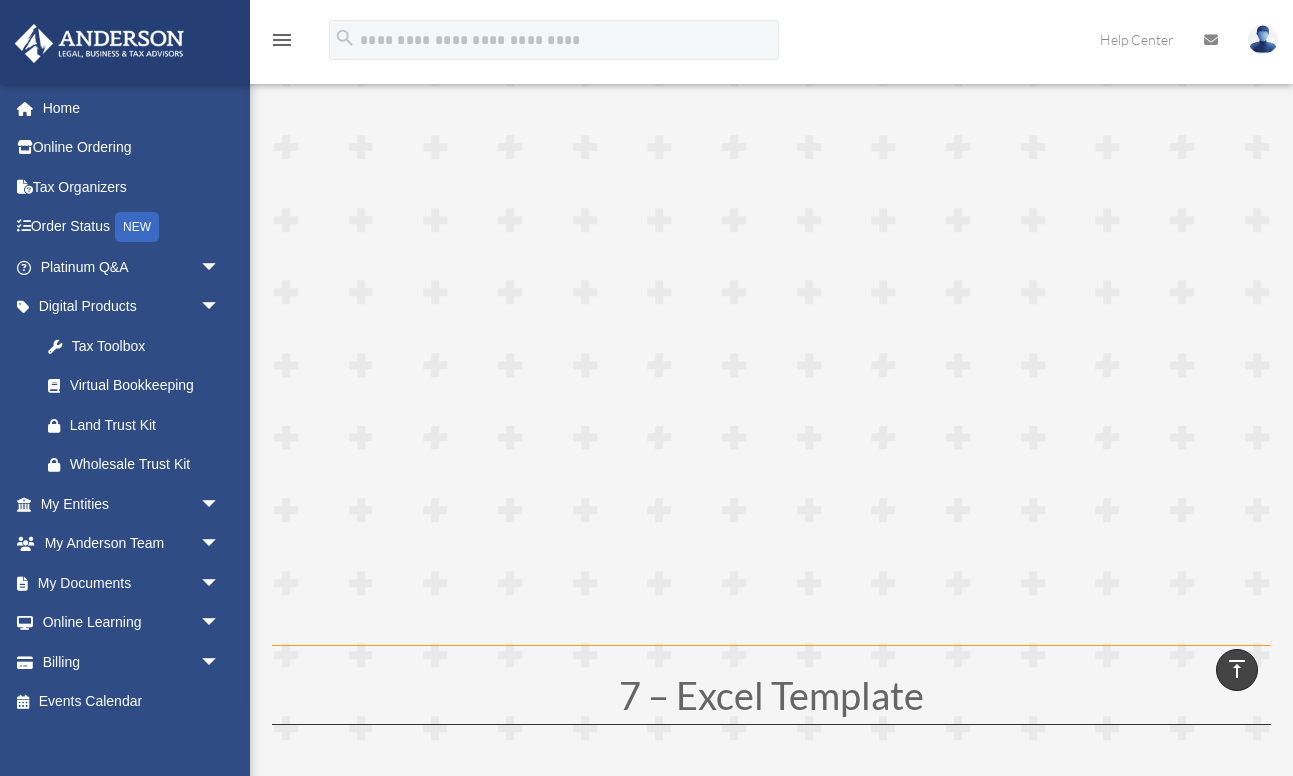 click at bounding box center (771, -506) 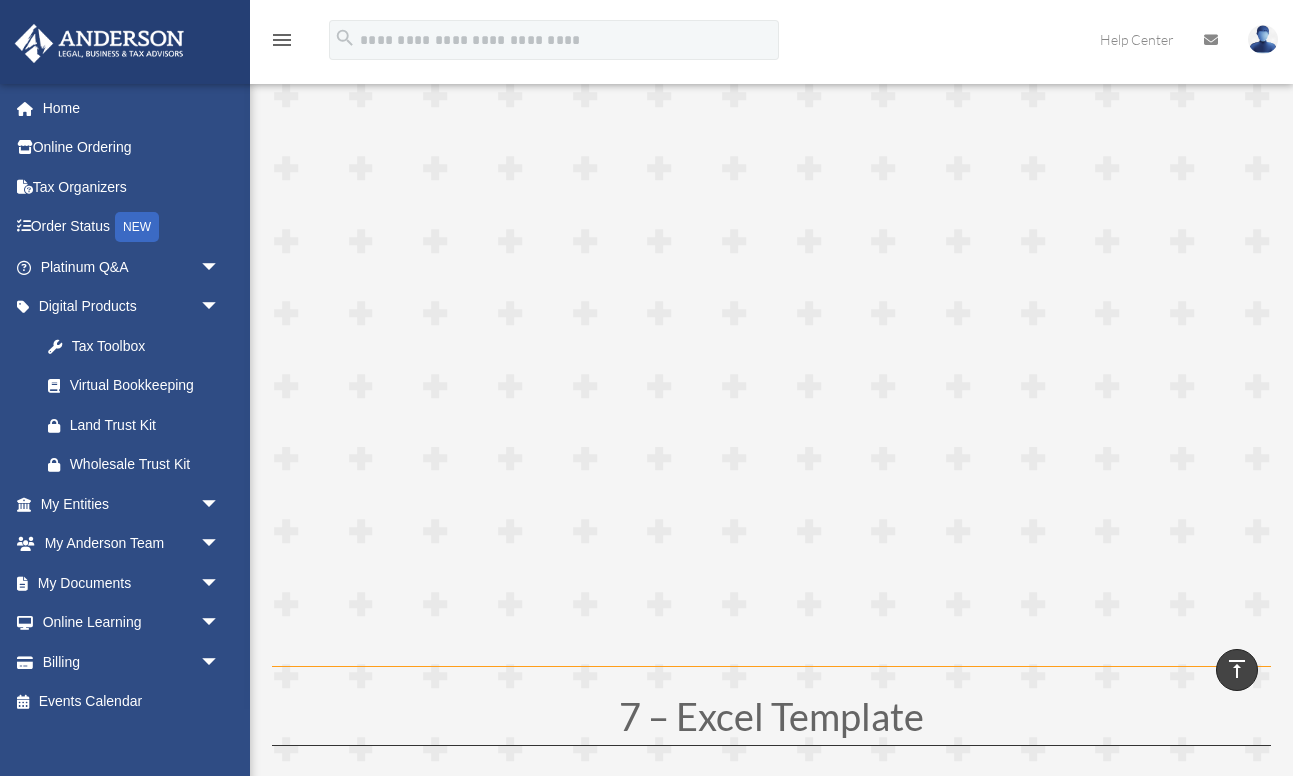 scroll, scrollTop: 3646, scrollLeft: 0, axis: vertical 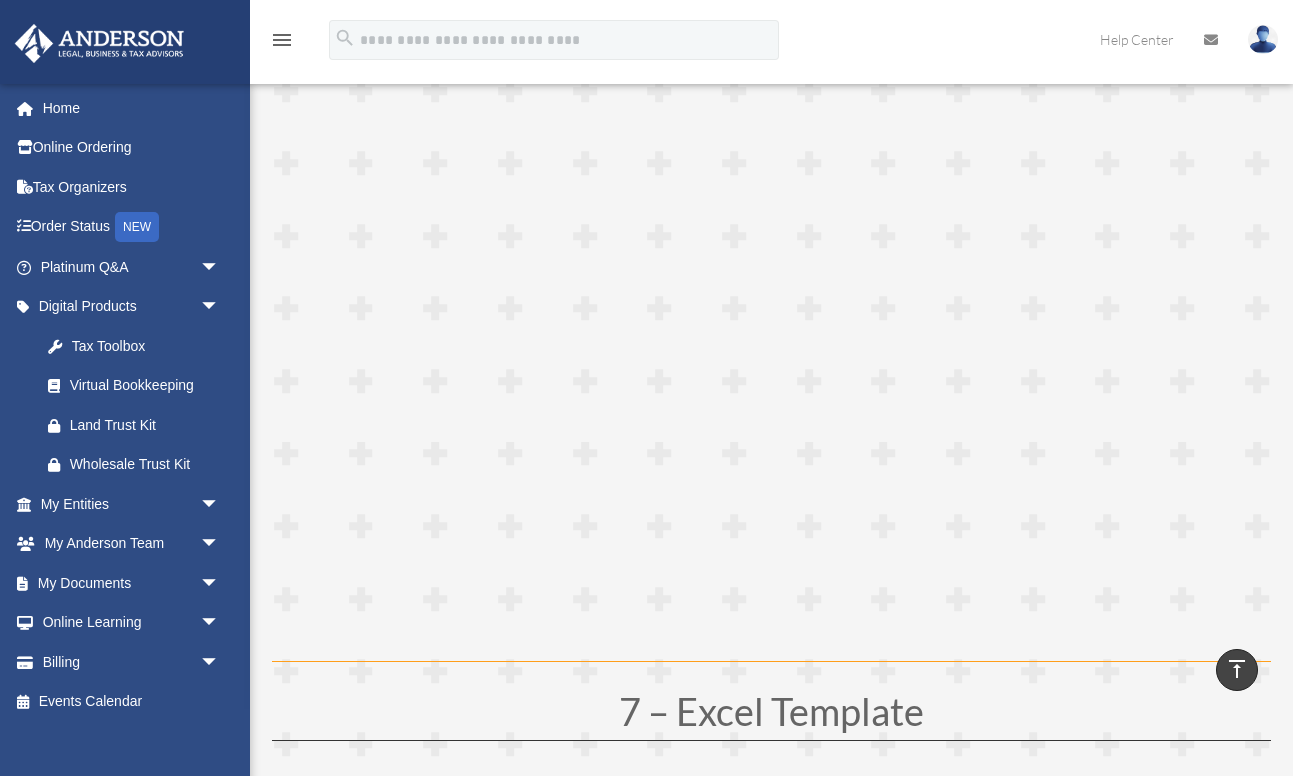 click at bounding box center [771, -490] 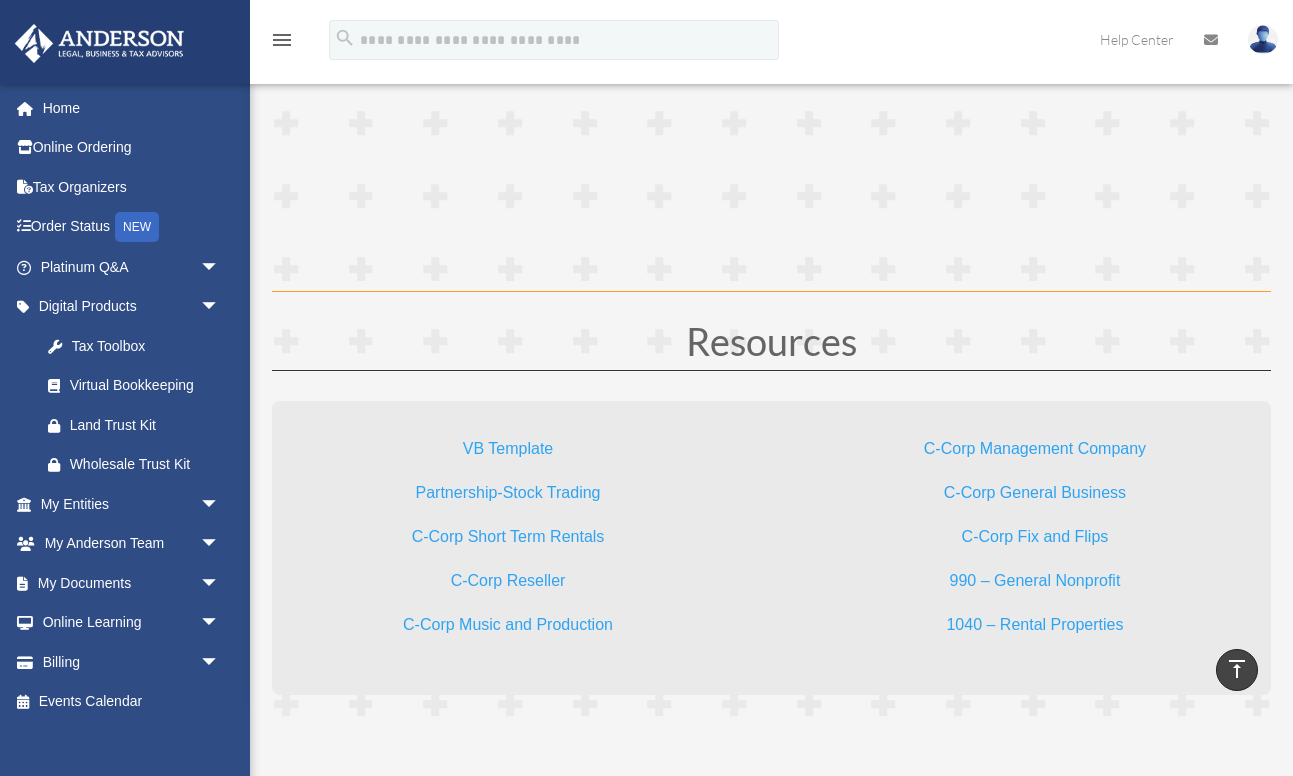 scroll, scrollTop: 5360, scrollLeft: 0, axis: vertical 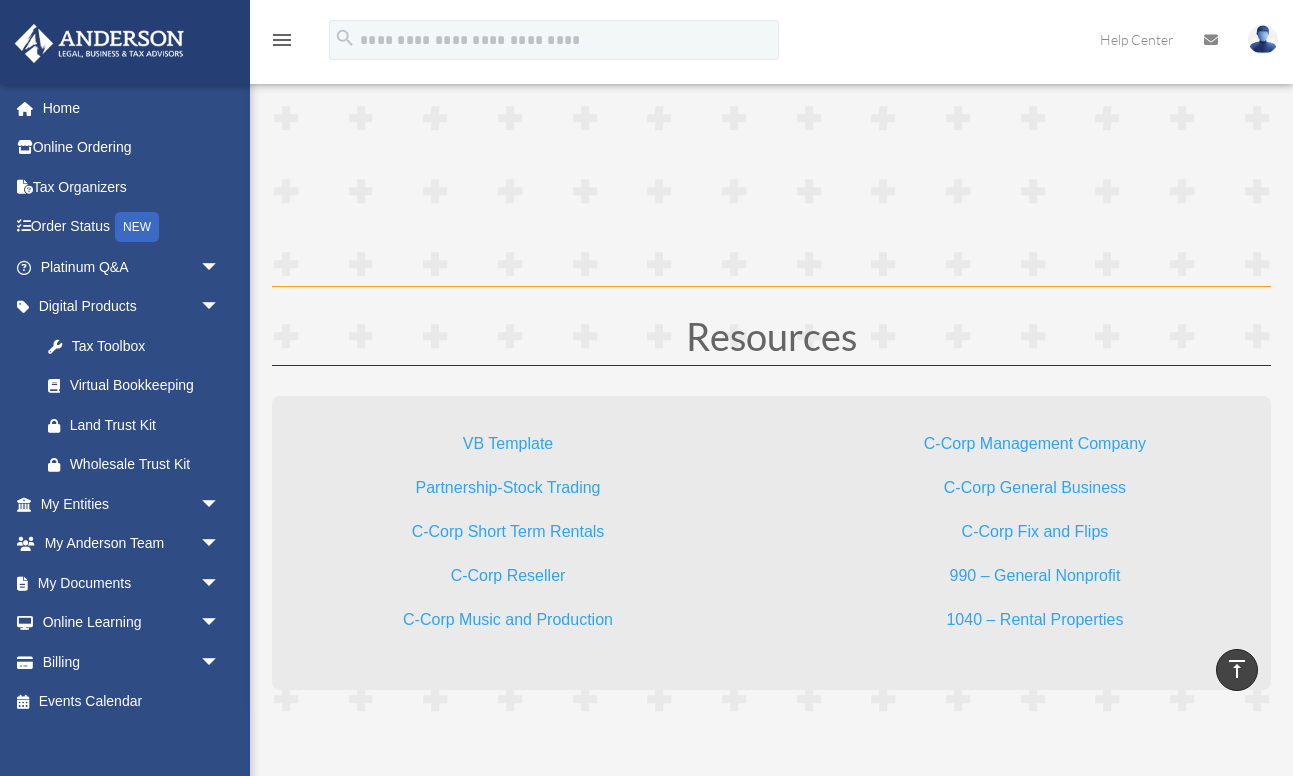 click on "C-Corp General Business" at bounding box center (1035, 492) 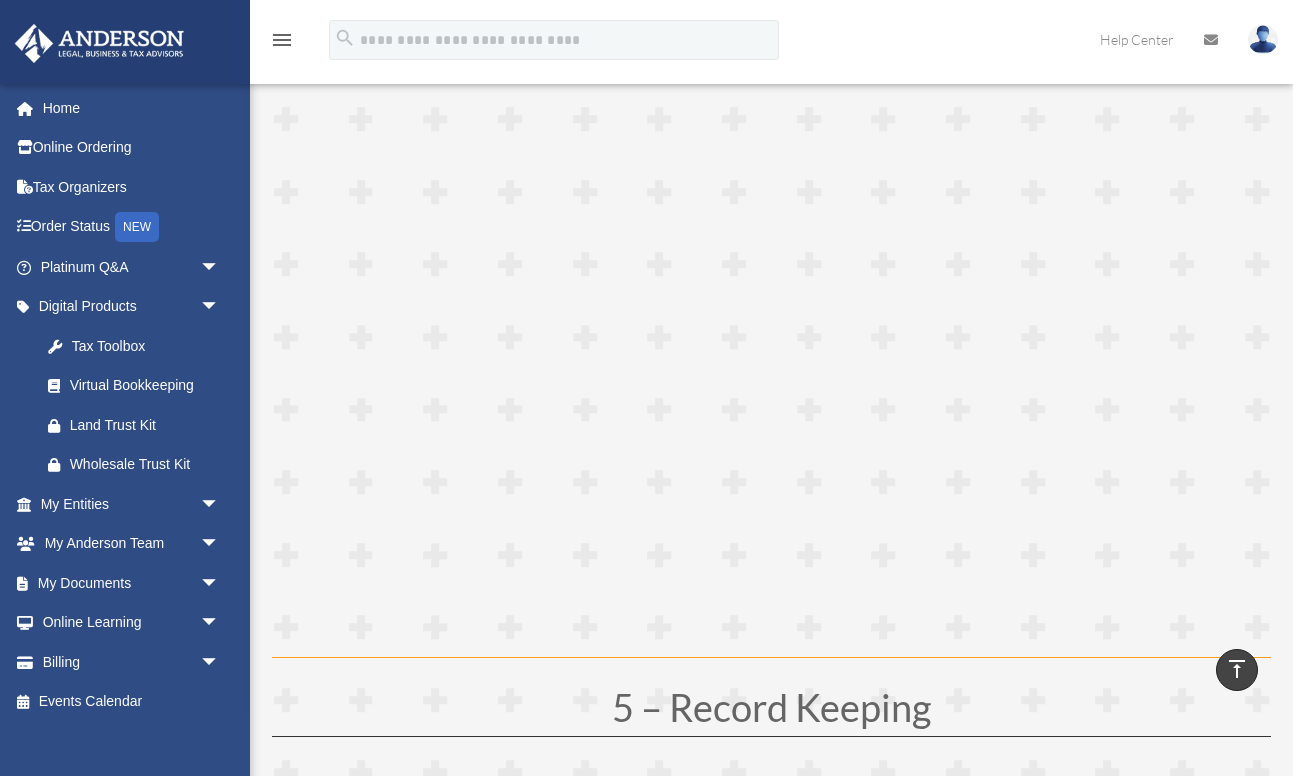 scroll, scrollTop: 2292, scrollLeft: 0, axis: vertical 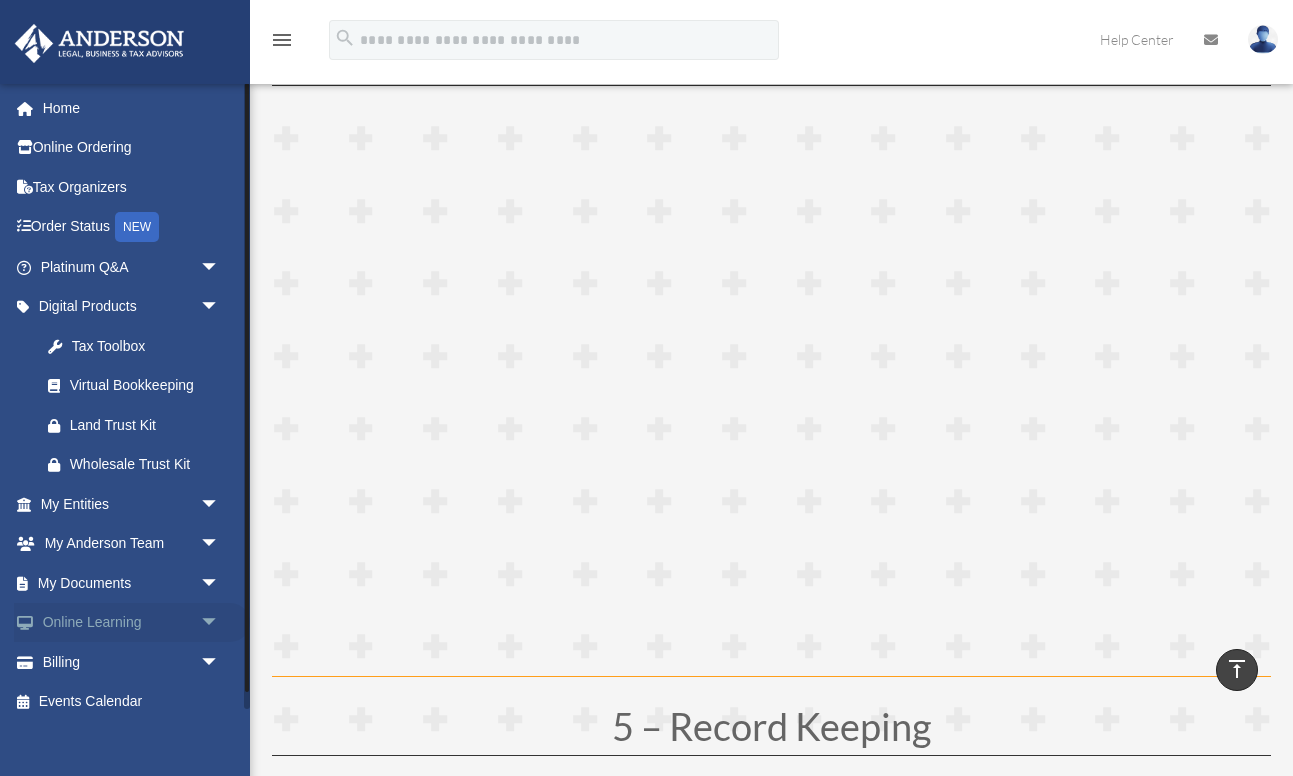 click on "arrow_drop_down" at bounding box center (220, 623) 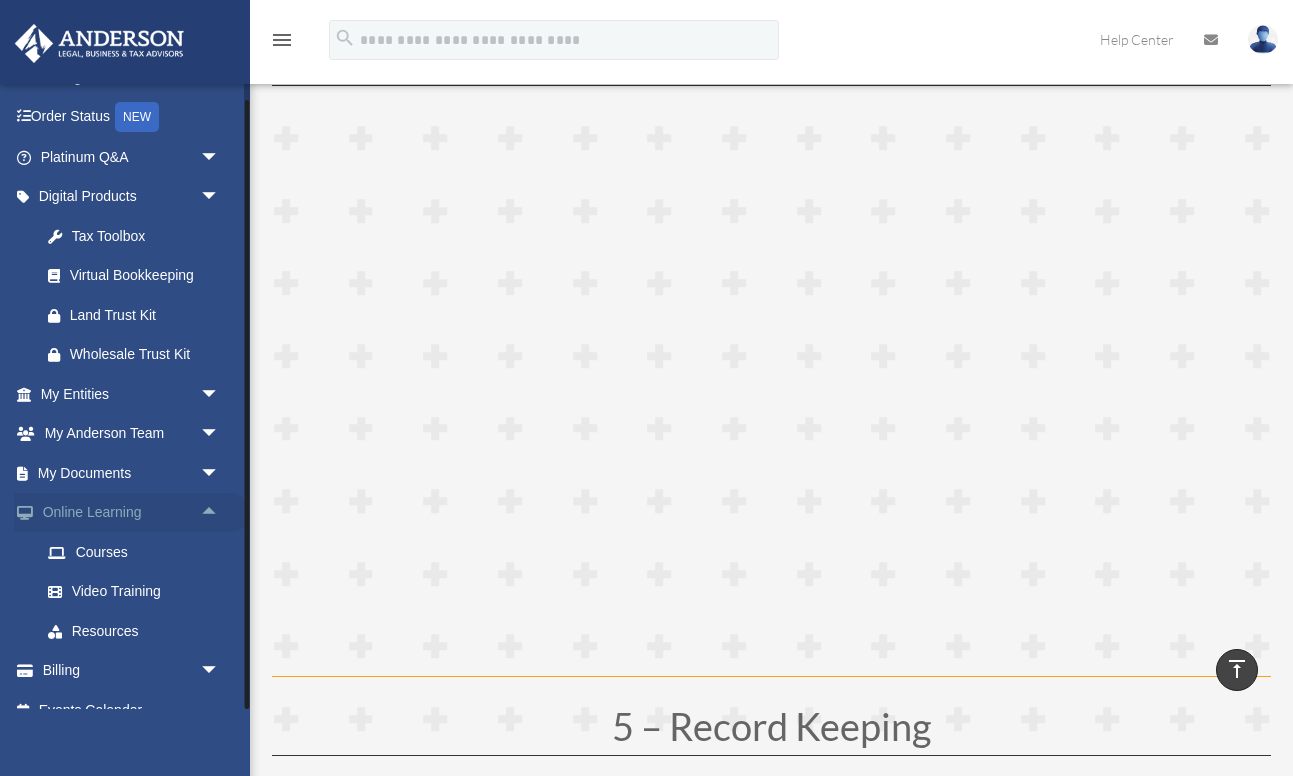 scroll, scrollTop: 135, scrollLeft: 0, axis: vertical 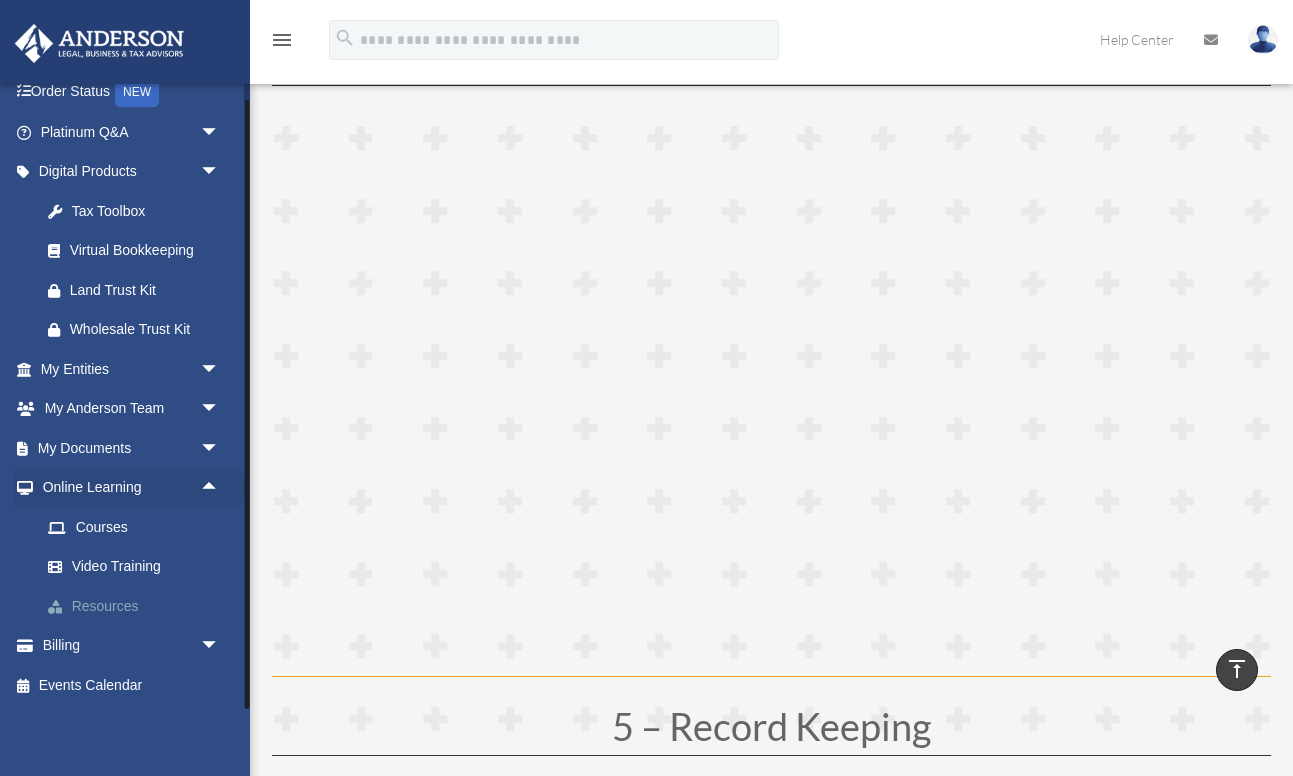 click on "Resources" at bounding box center [139, 606] 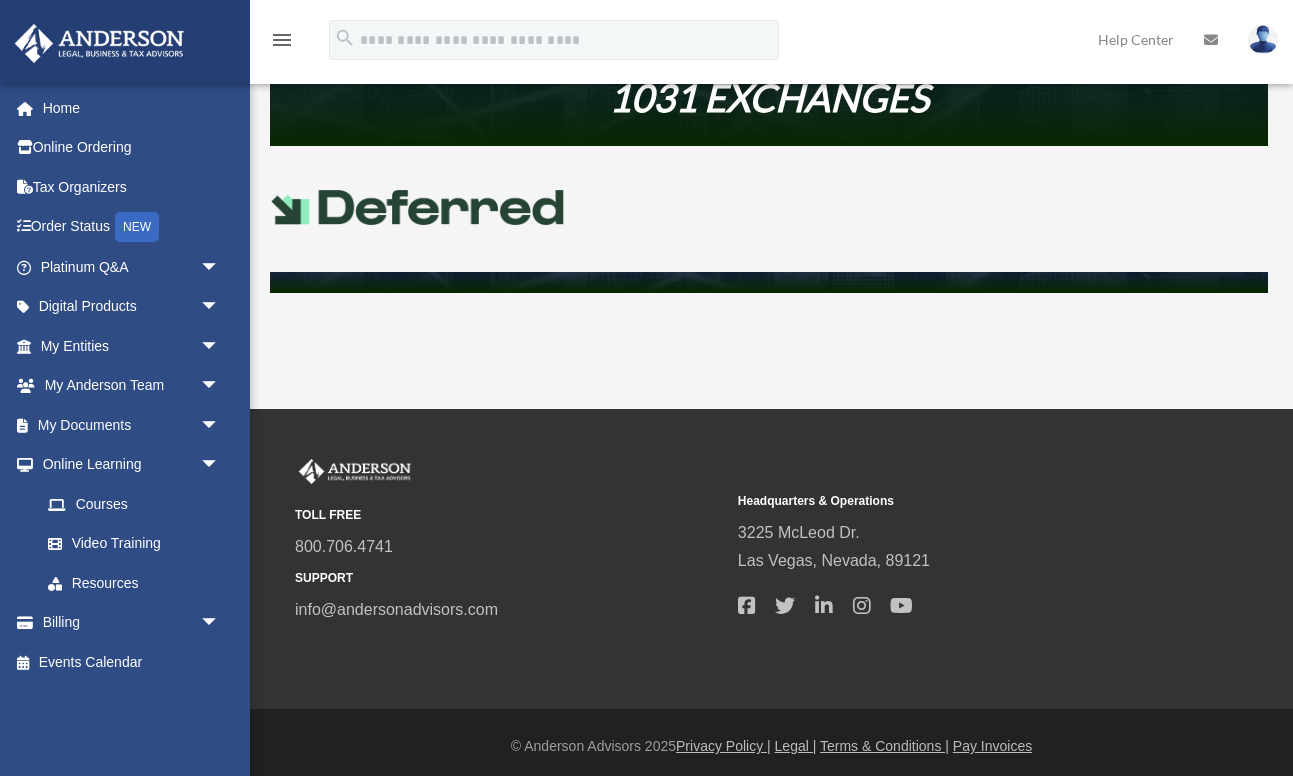 scroll, scrollTop: 904, scrollLeft: 0, axis: vertical 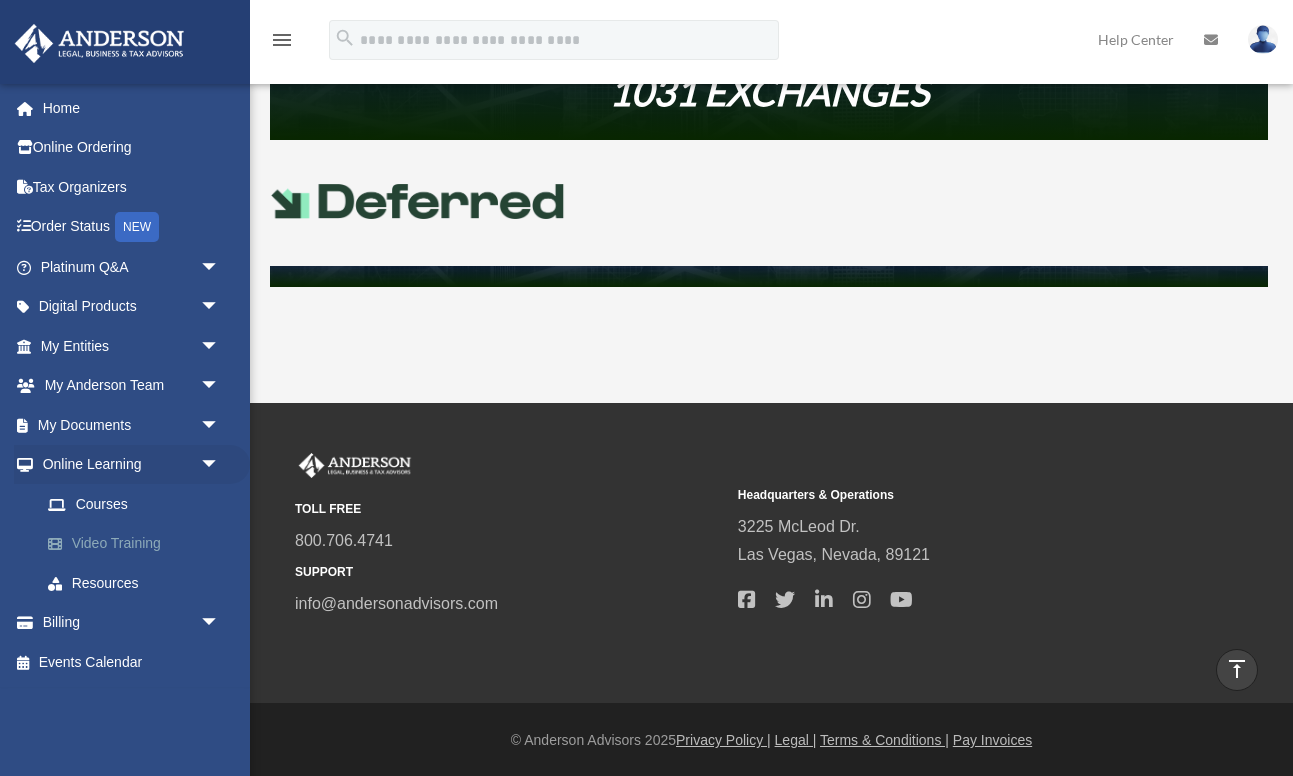 click on "Video Training" at bounding box center [139, 544] 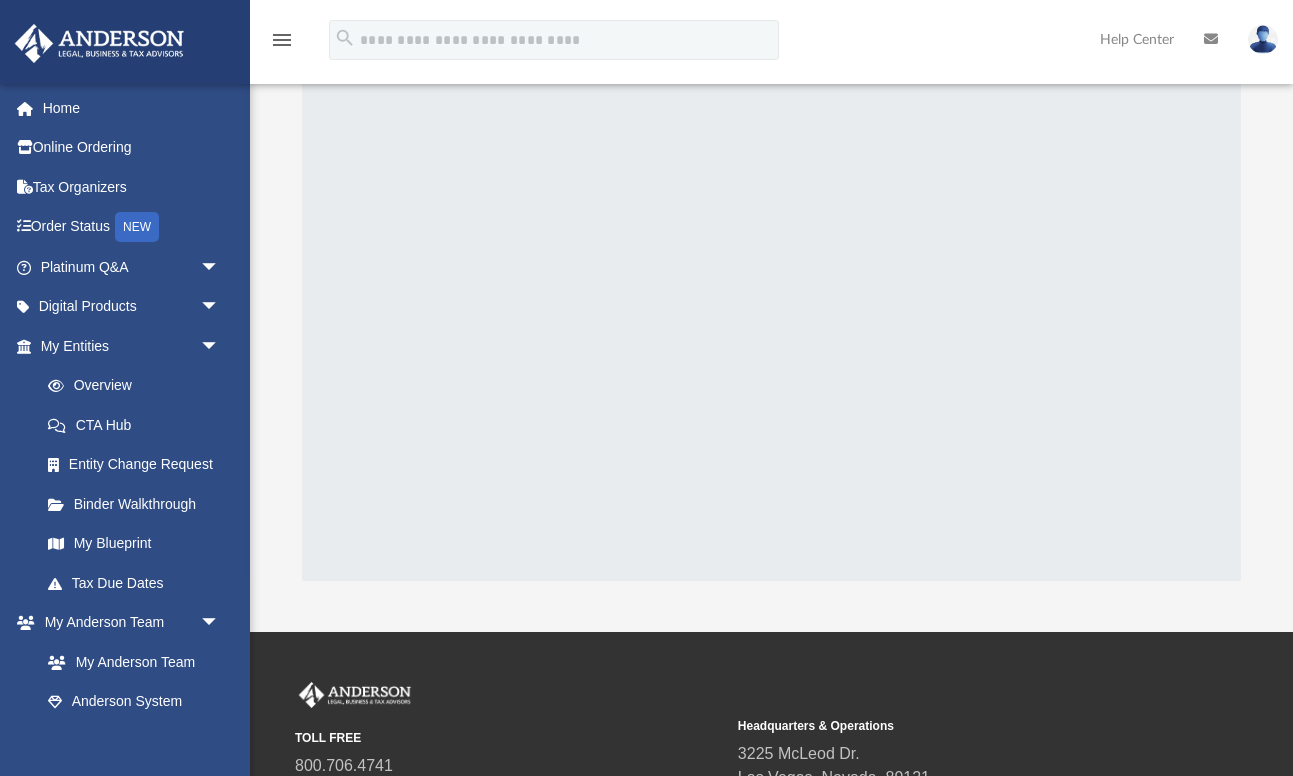 scroll, scrollTop: 0, scrollLeft: 0, axis: both 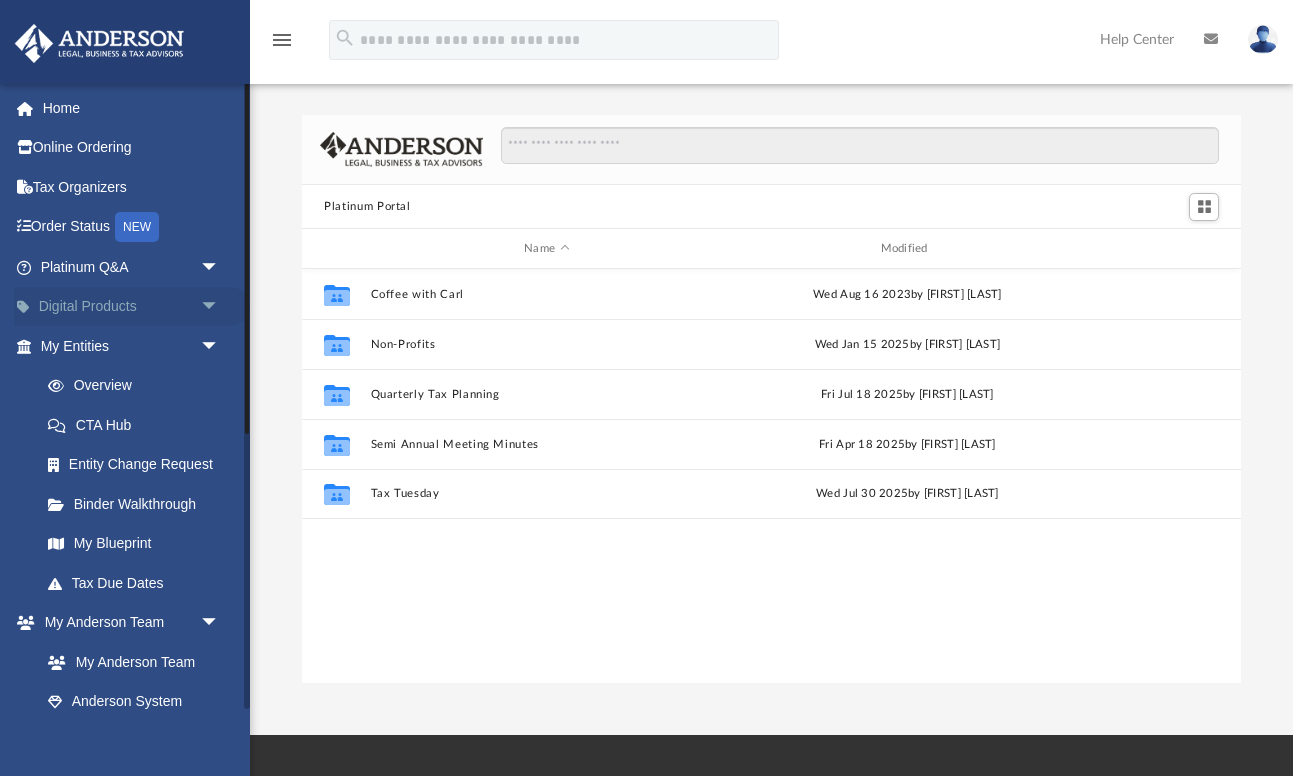 click on "arrow_drop_down" at bounding box center (220, 307) 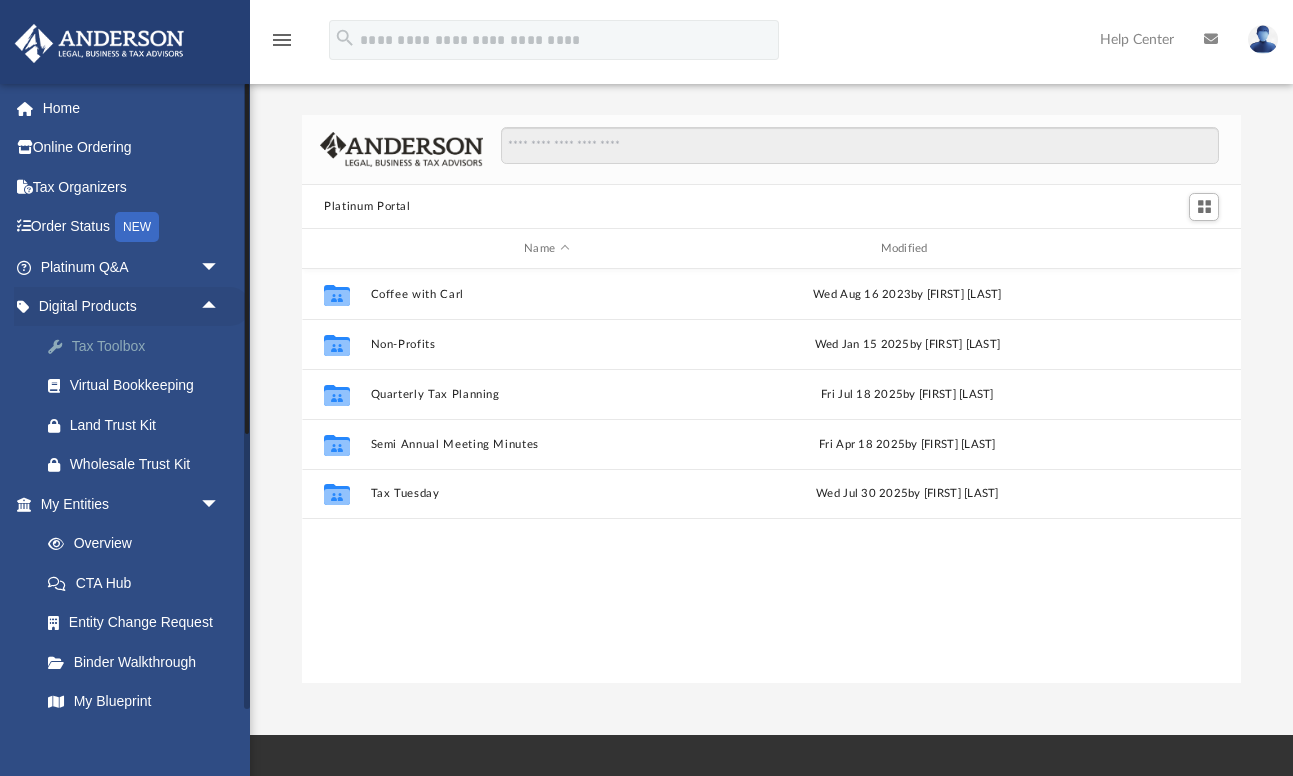 click on "Tax Toolbox" at bounding box center (147, 346) 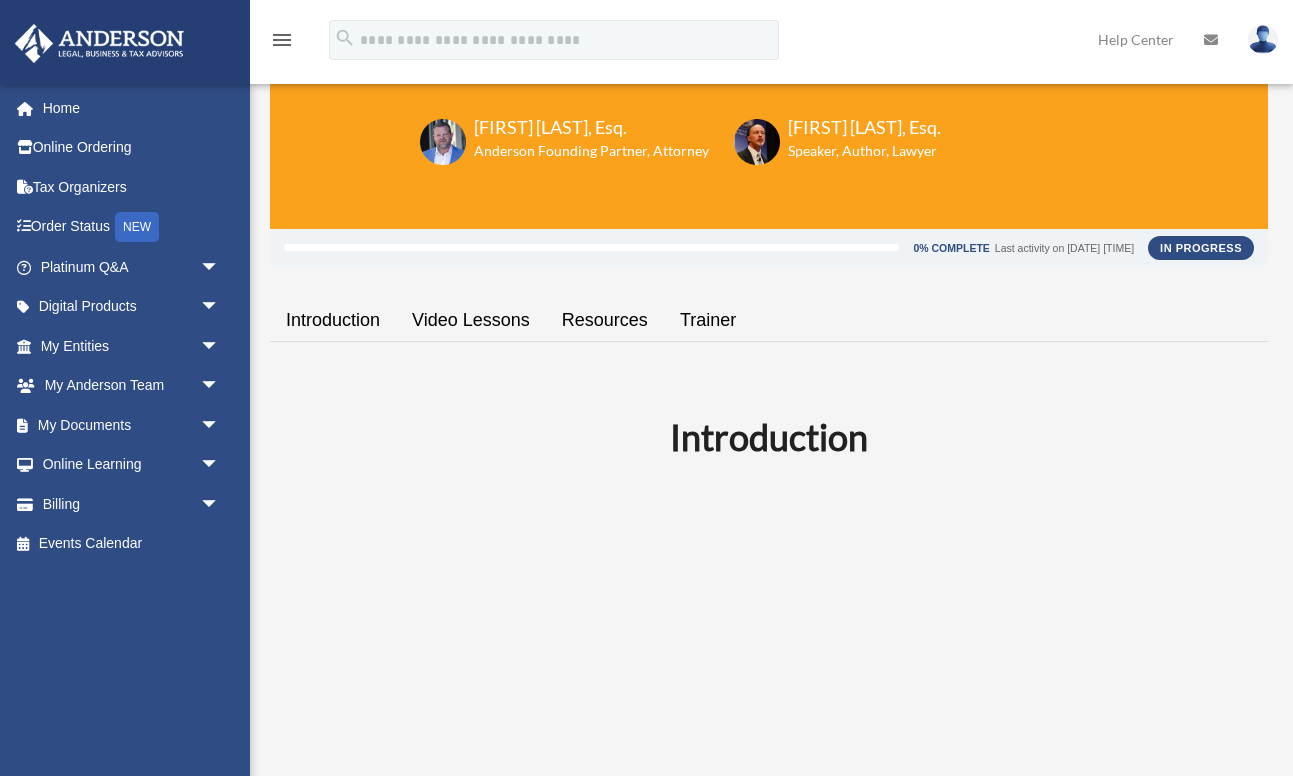 scroll, scrollTop: 143, scrollLeft: 0, axis: vertical 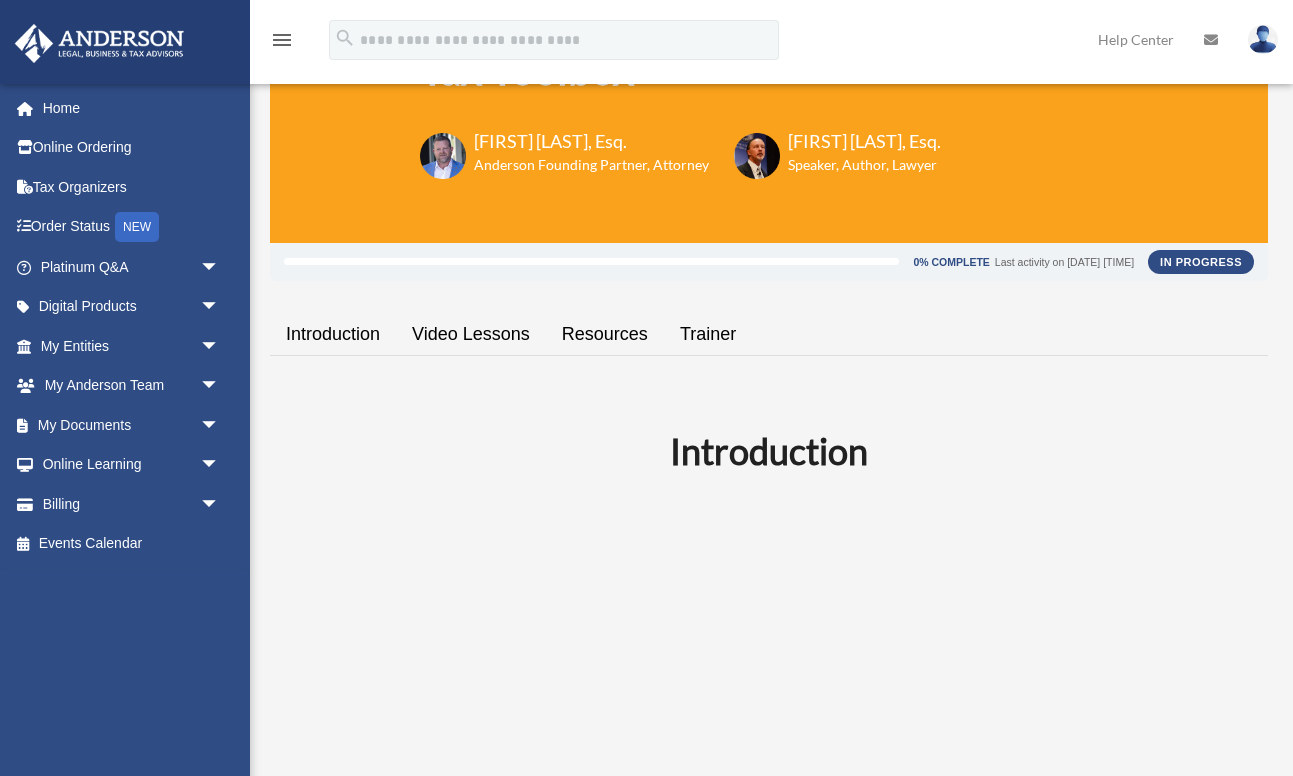 click on "Trainer" at bounding box center [708, 334] 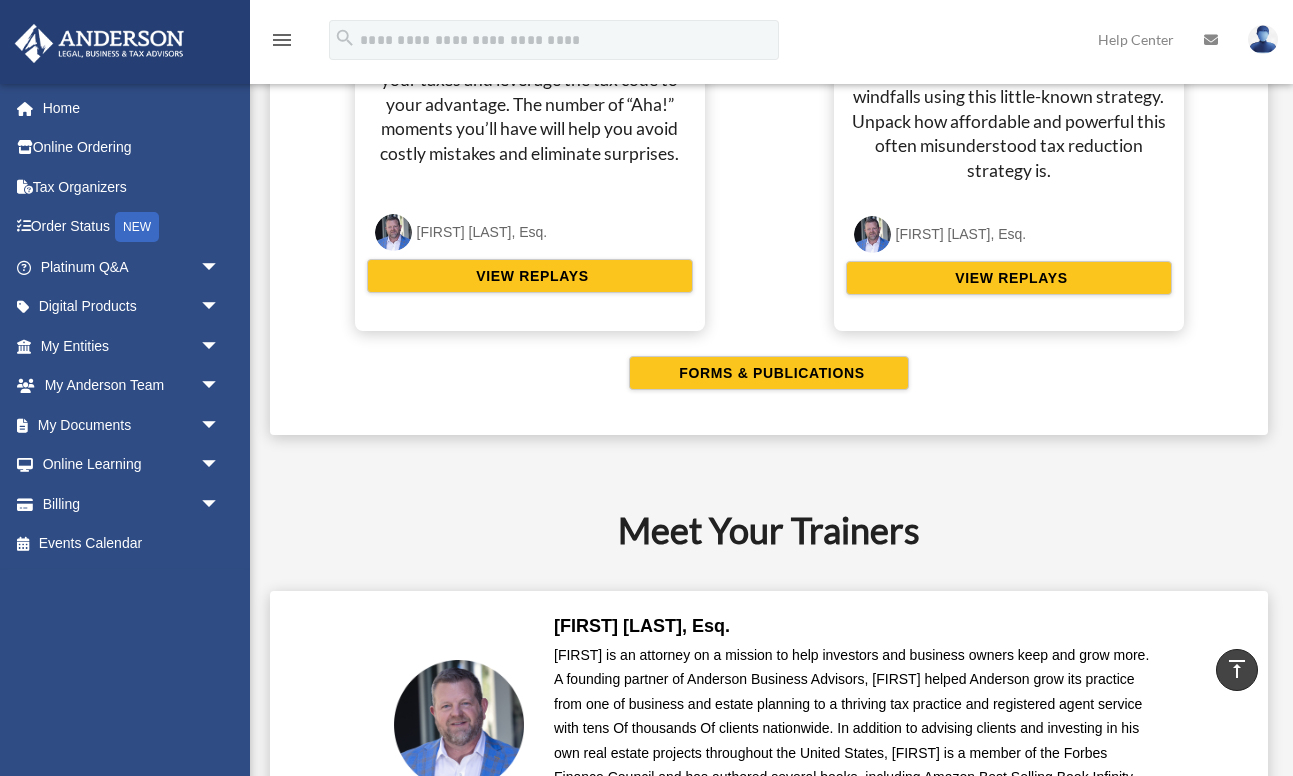 scroll, scrollTop: 4117, scrollLeft: 0, axis: vertical 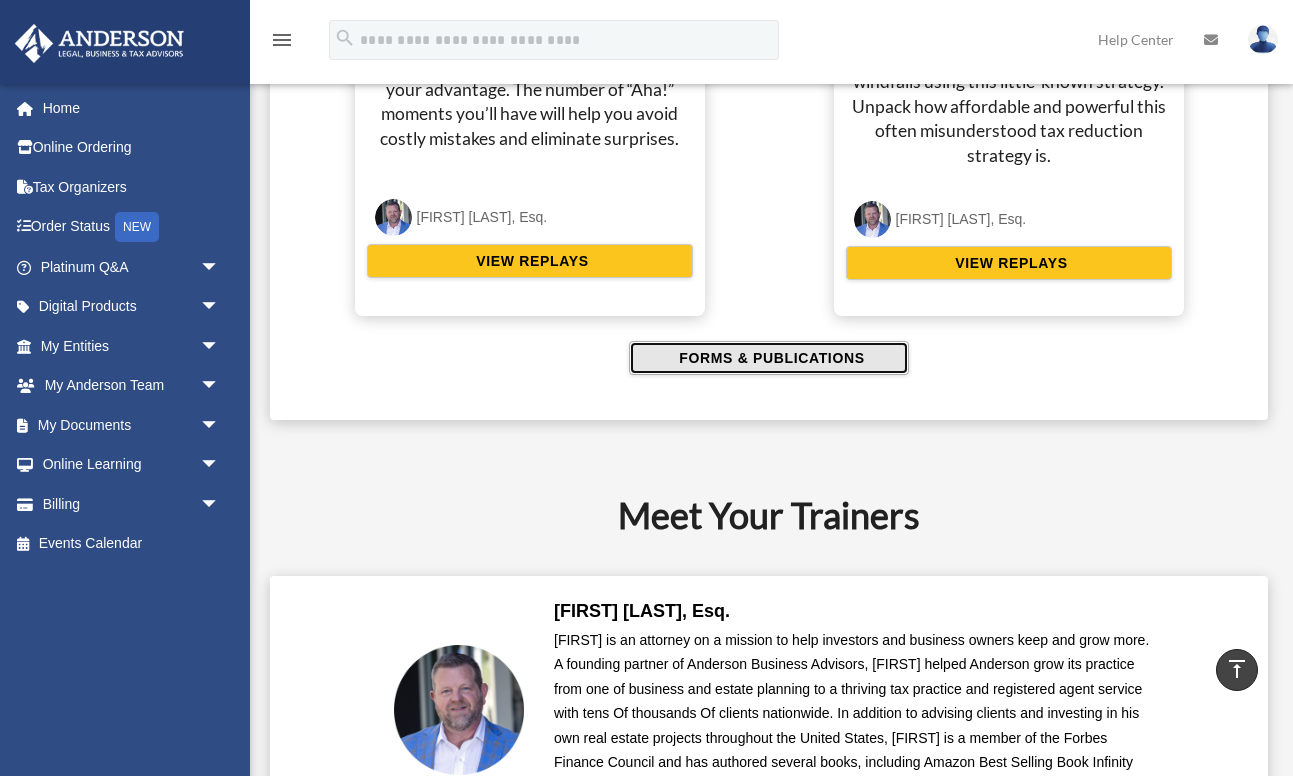 click on "FORMS & PUBLICATIONS" at bounding box center [768, 358] 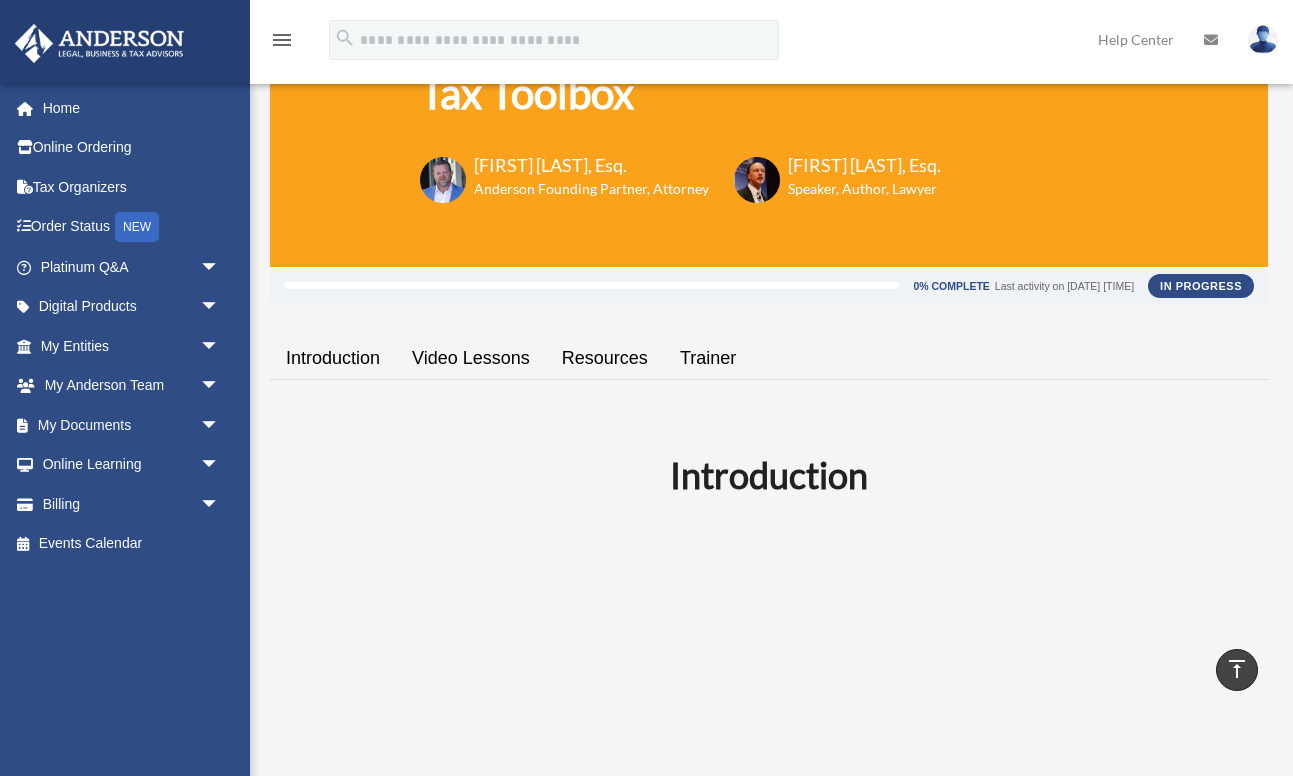 scroll, scrollTop: 0, scrollLeft: 0, axis: both 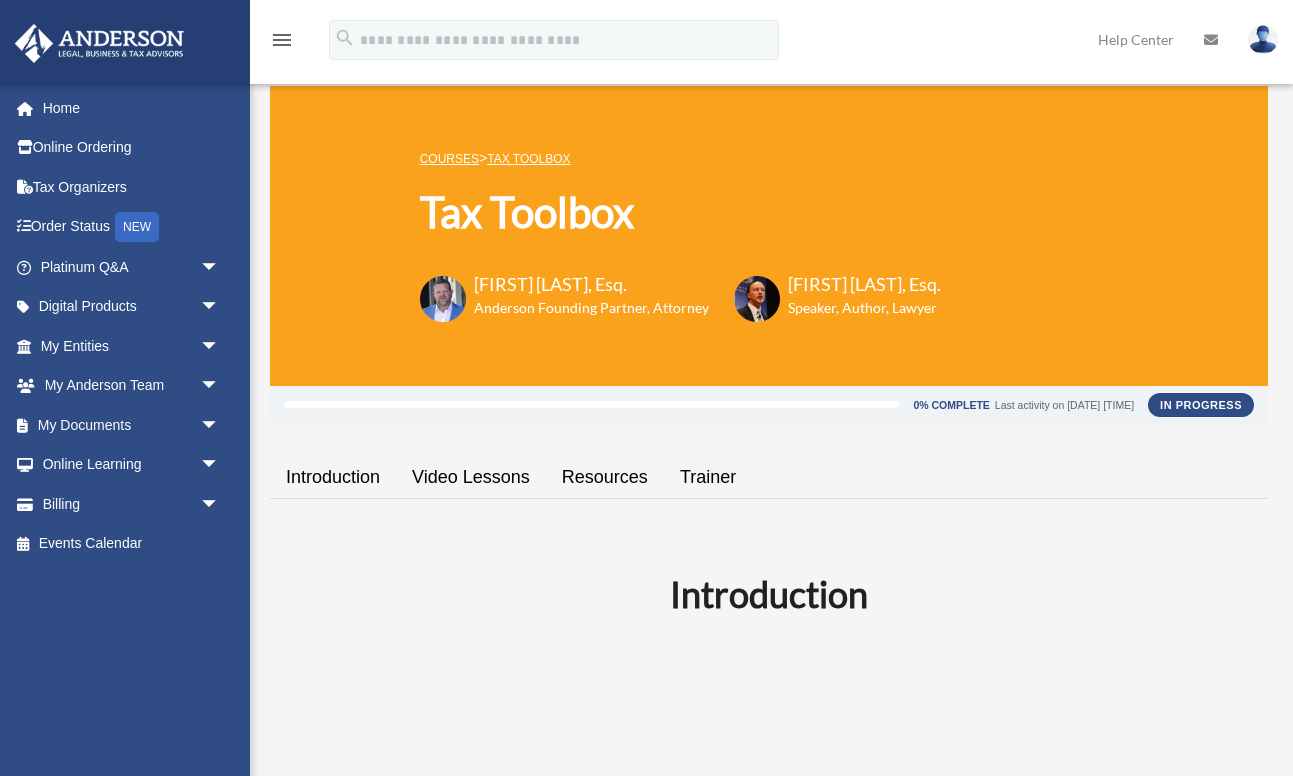 click on "Video Lessons" at bounding box center (471, 477) 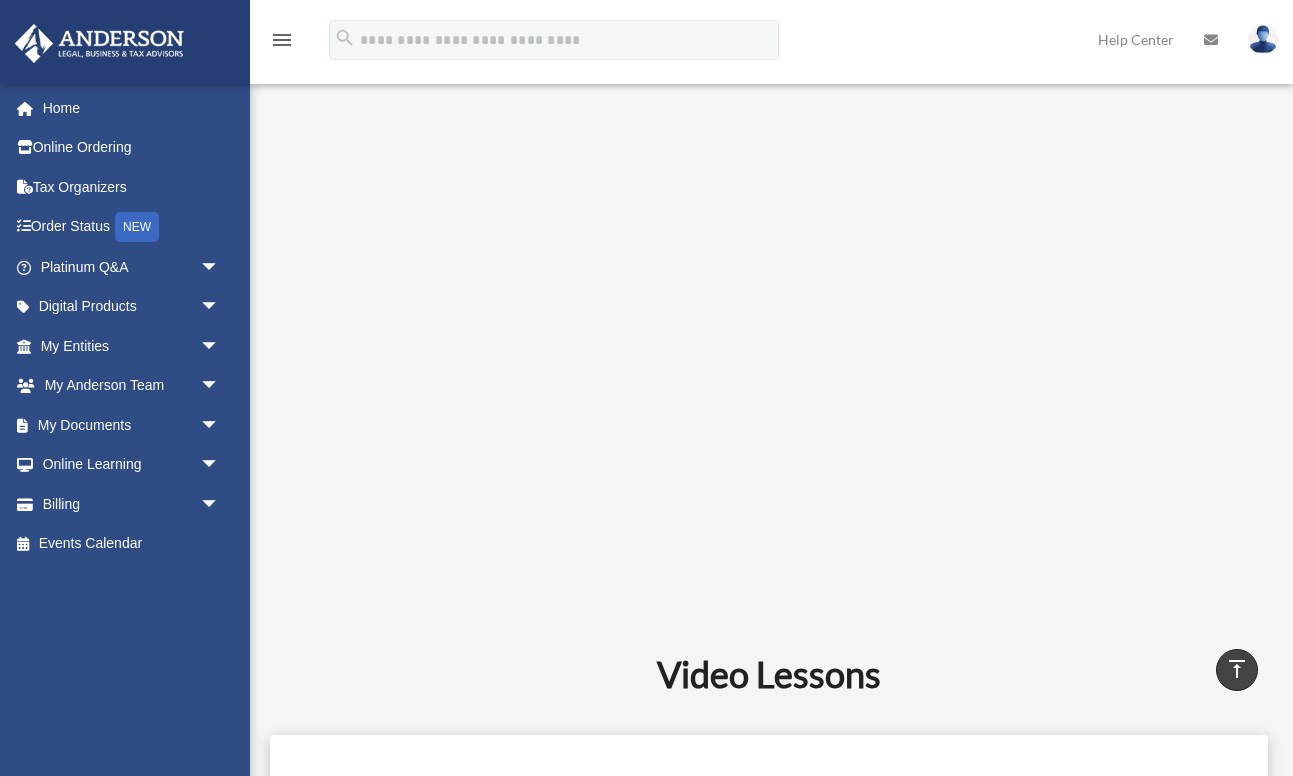 scroll, scrollTop: 0, scrollLeft: 0, axis: both 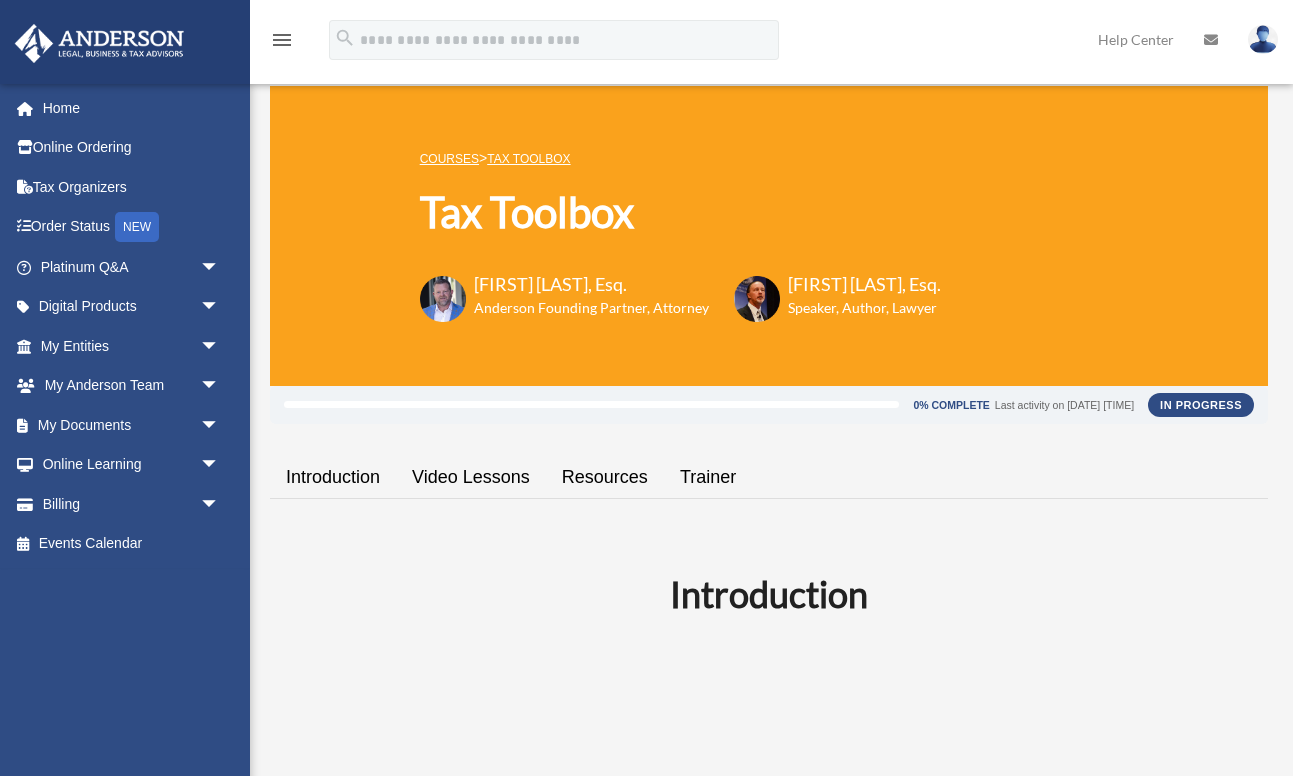 click on "Resources" at bounding box center [605, 477] 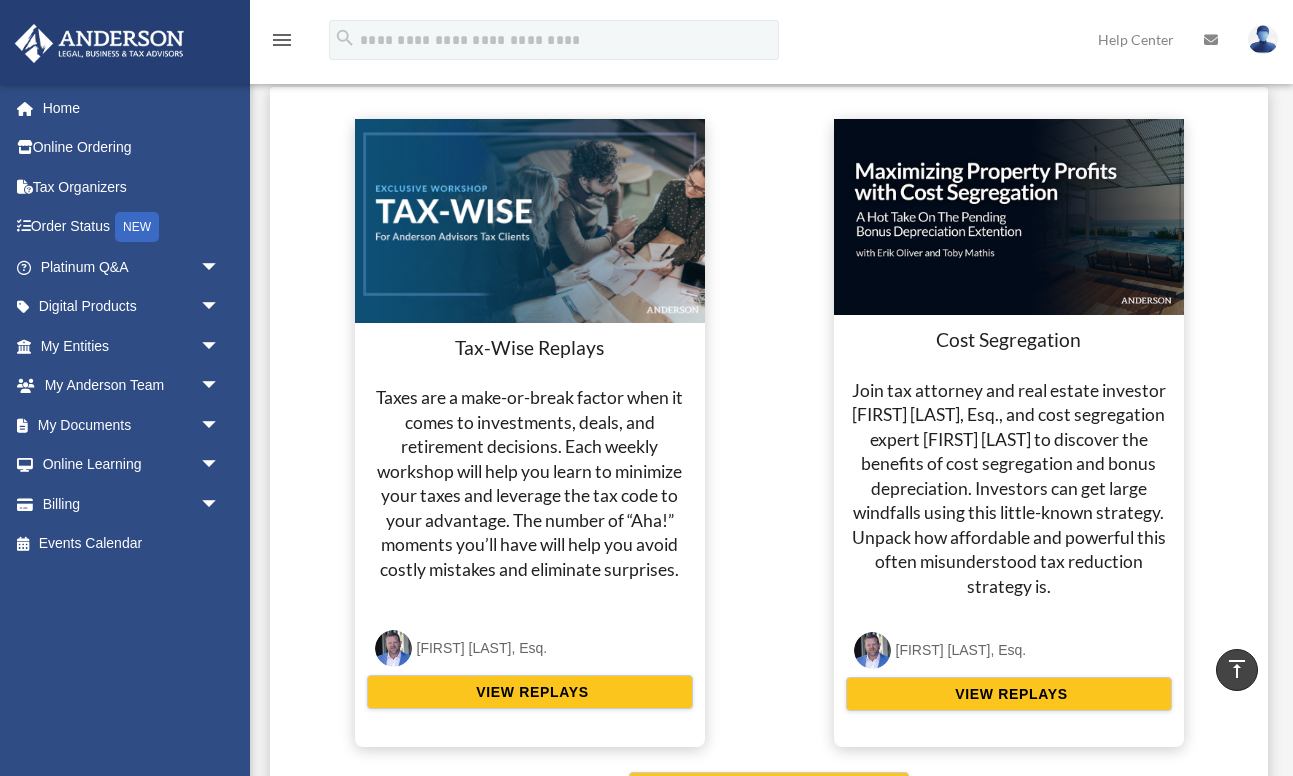 click on "Taxes are a make-or-break factor when it comes to investments, deals, and retirement decisions. Each weekly workshop will help you learn to minimize your taxes and leverage the tax code to your advantage. The number of “Aha!” moments you’ll have will help you avoid costly mistakes and eliminate surprises." at bounding box center [530, 484] 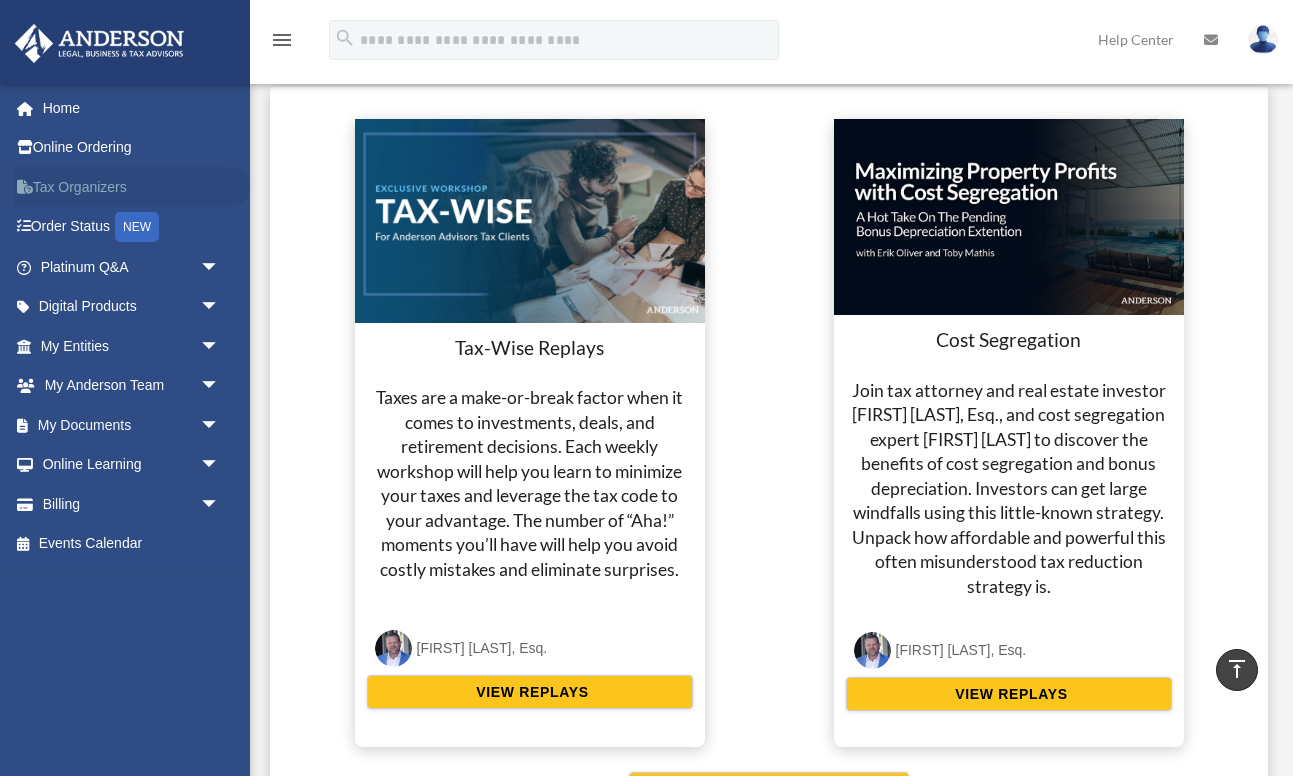 click on "Tax Organizers" at bounding box center (132, 187) 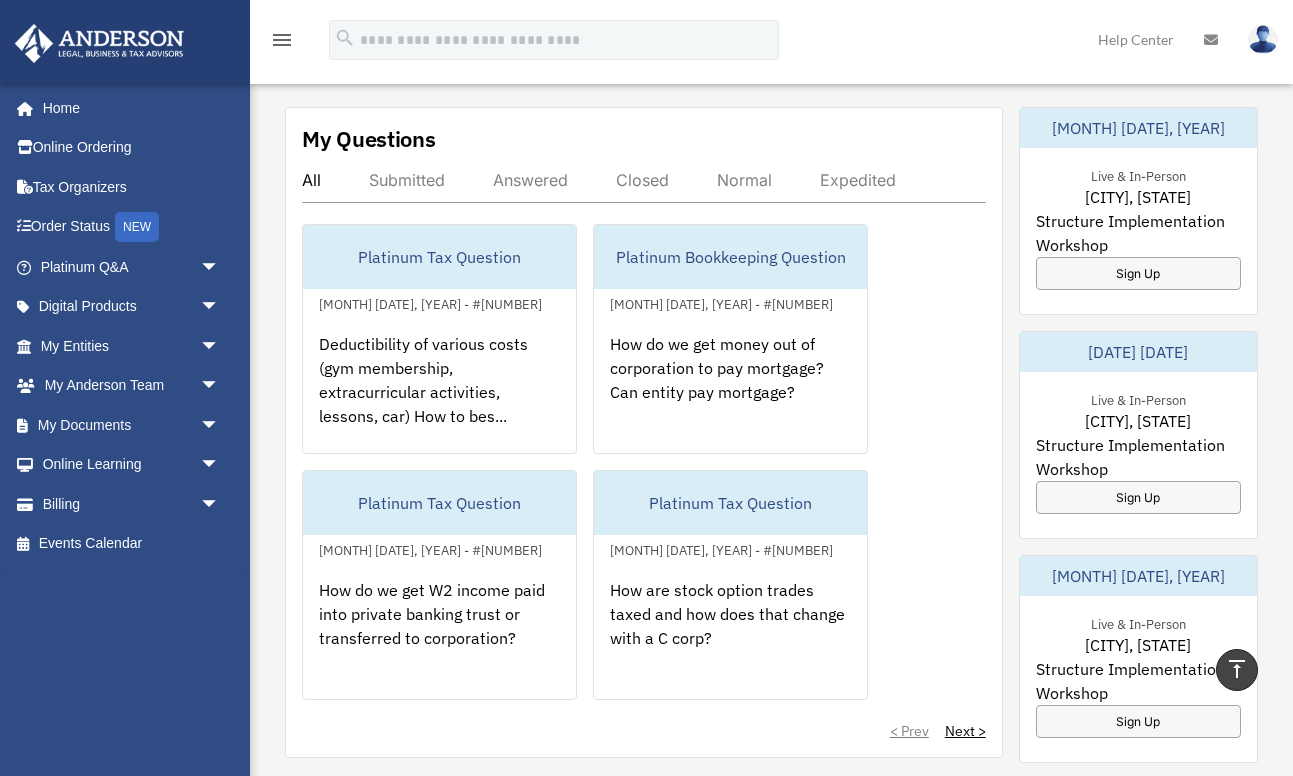 scroll, scrollTop: 1114, scrollLeft: 0, axis: vertical 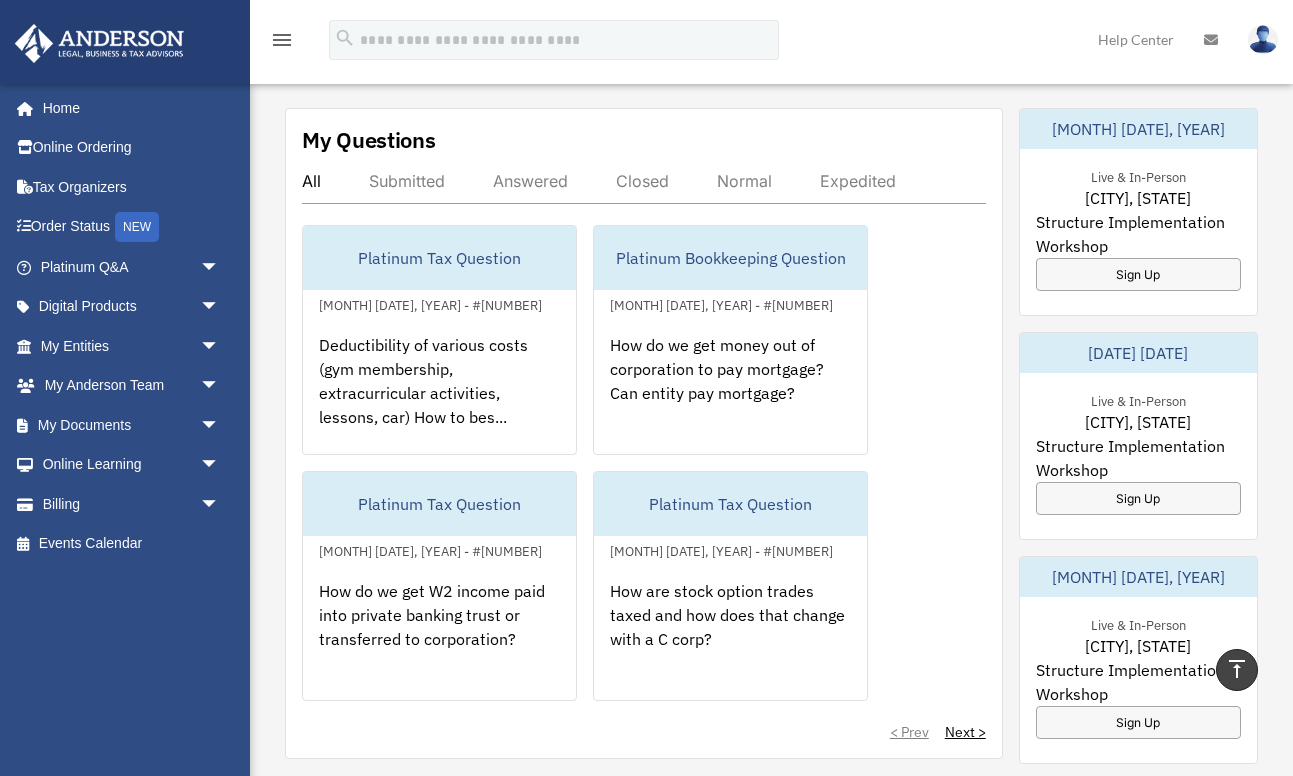 click on "Answered" at bounding box center (530, 181) 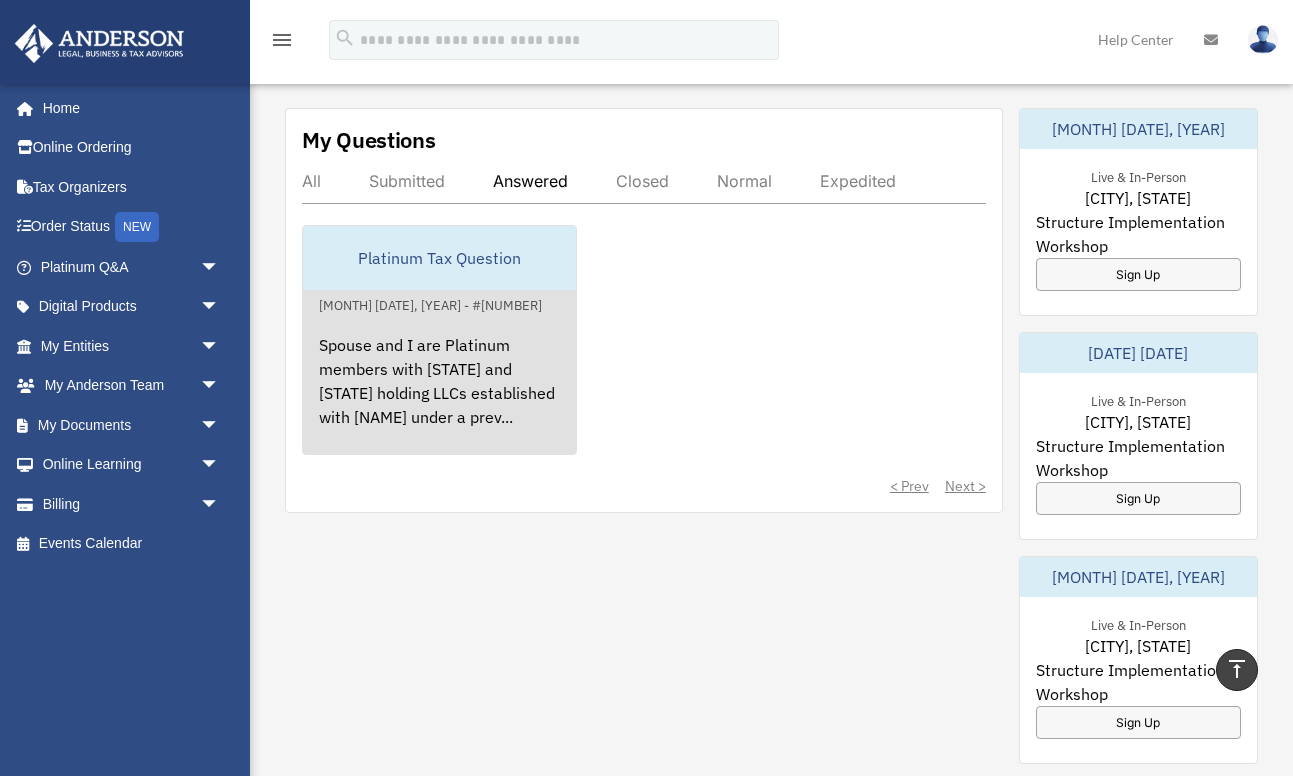 click on "Platinum Tax Question" at bounding box center (439, 258) 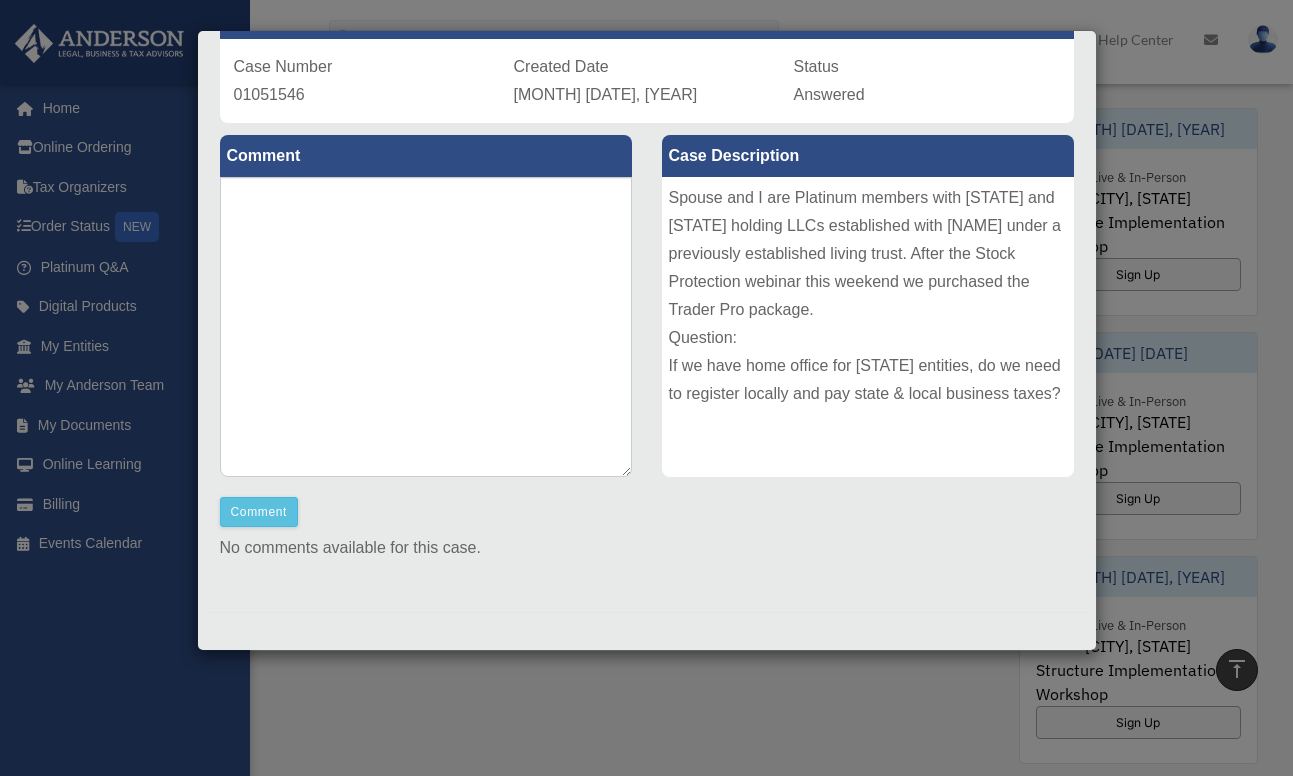 scroll, scrollTop: 0, scrollLeft: 0, axis: both 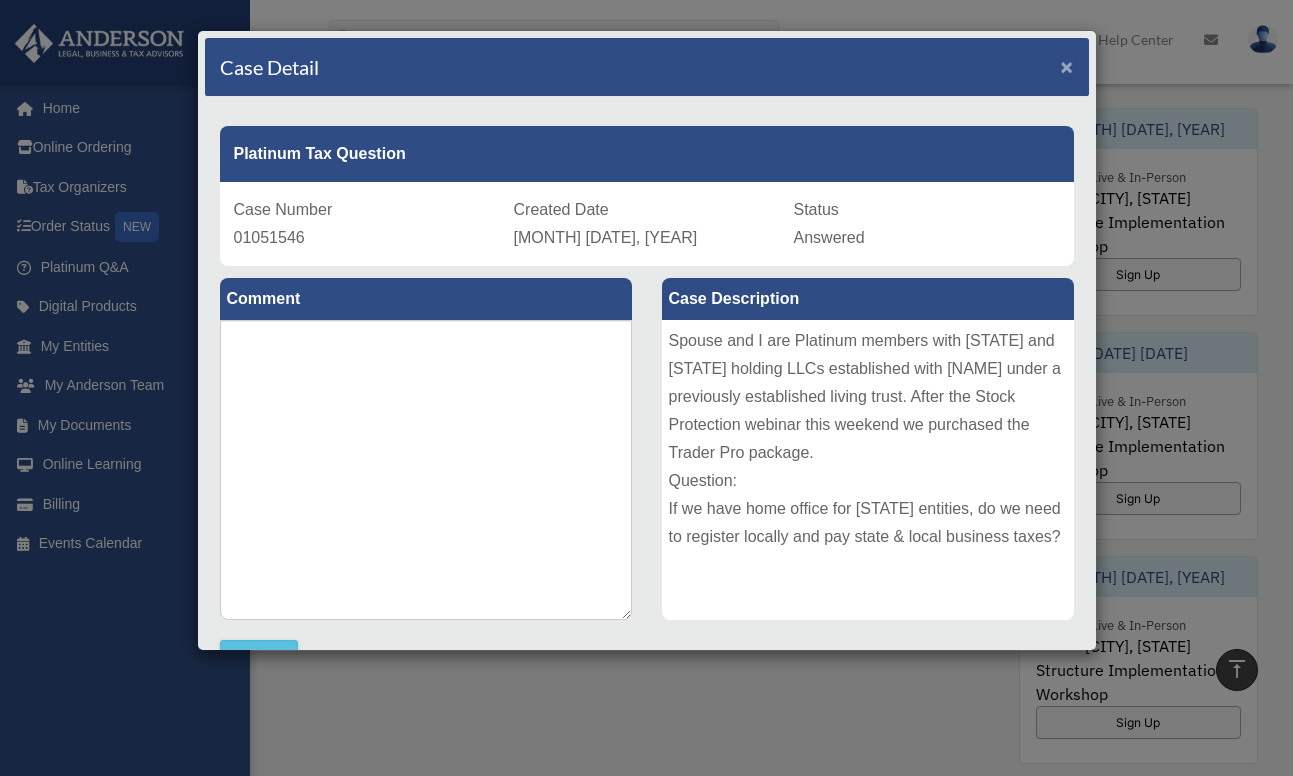 click on "×" at bounding box center [1067, 66] 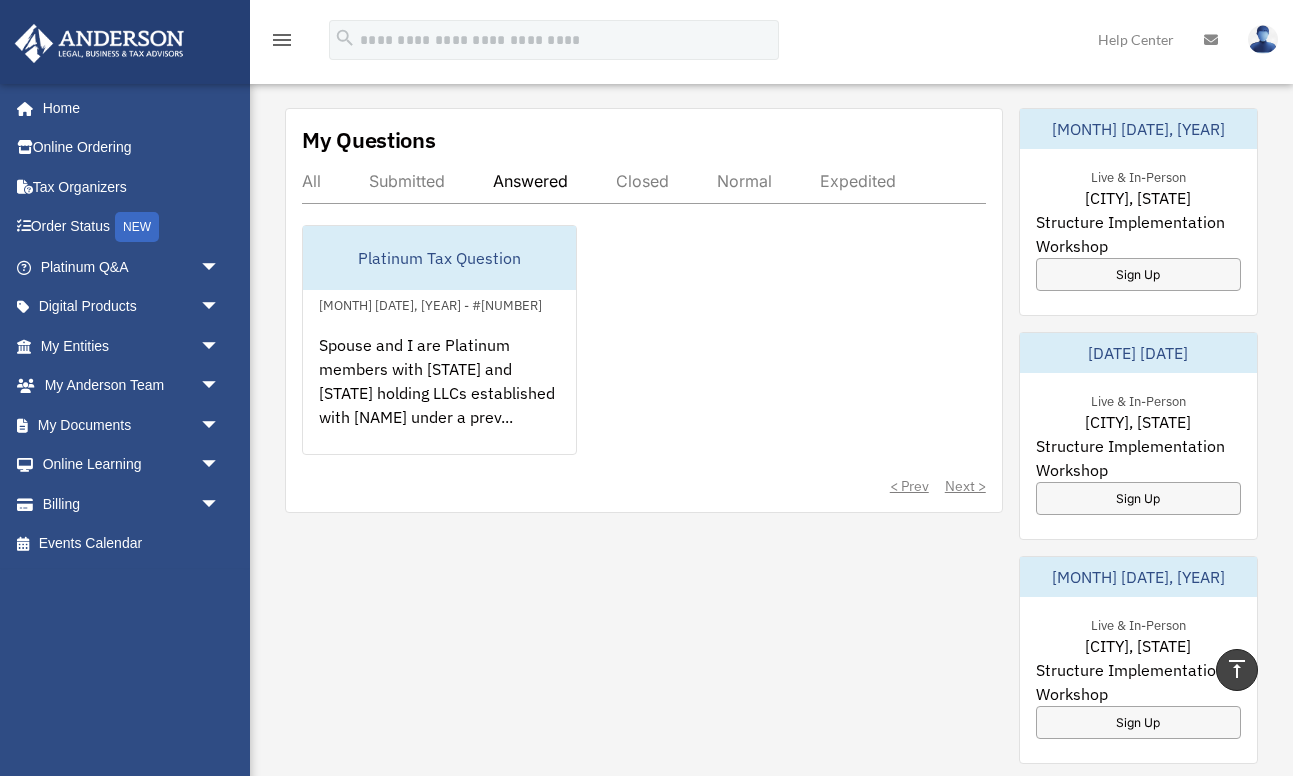 click on "All" at bounding box center (311, 181) 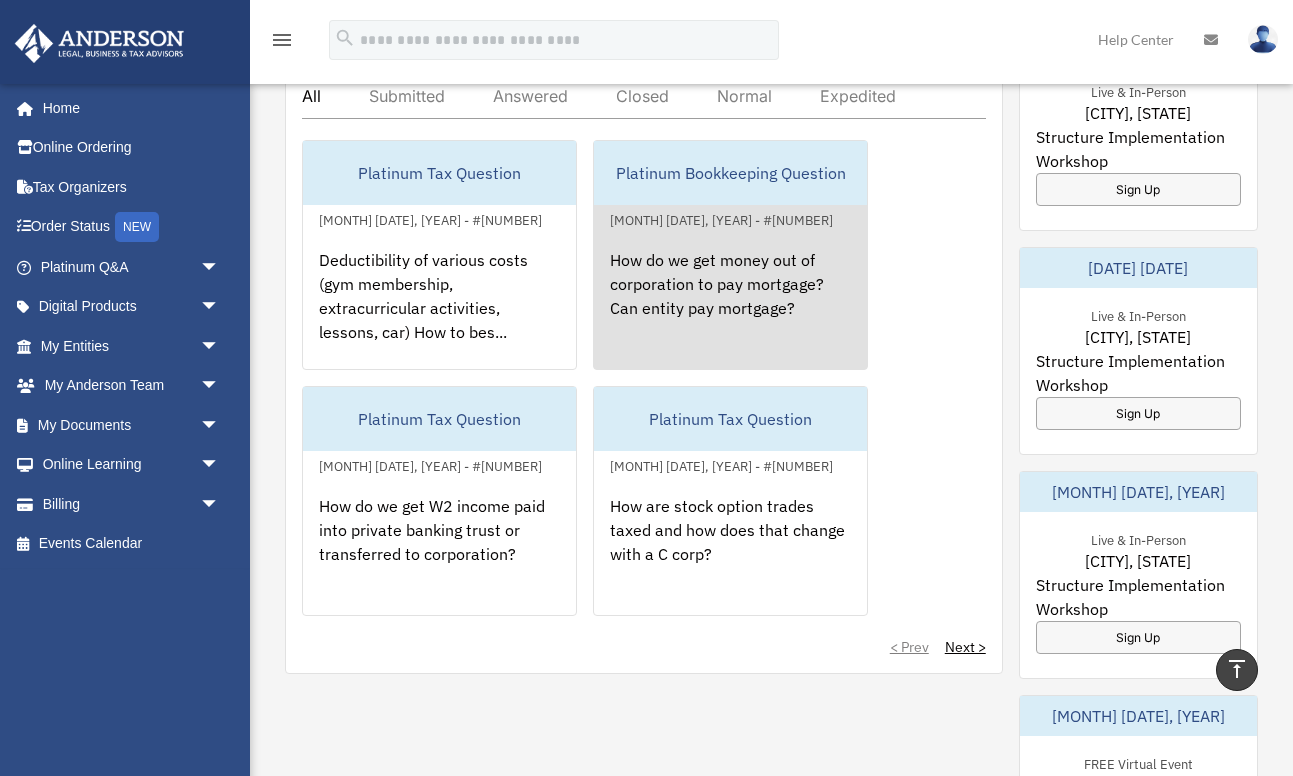 scroll, scrollTop: 1372, scrollLeft: 0, axis: vertical 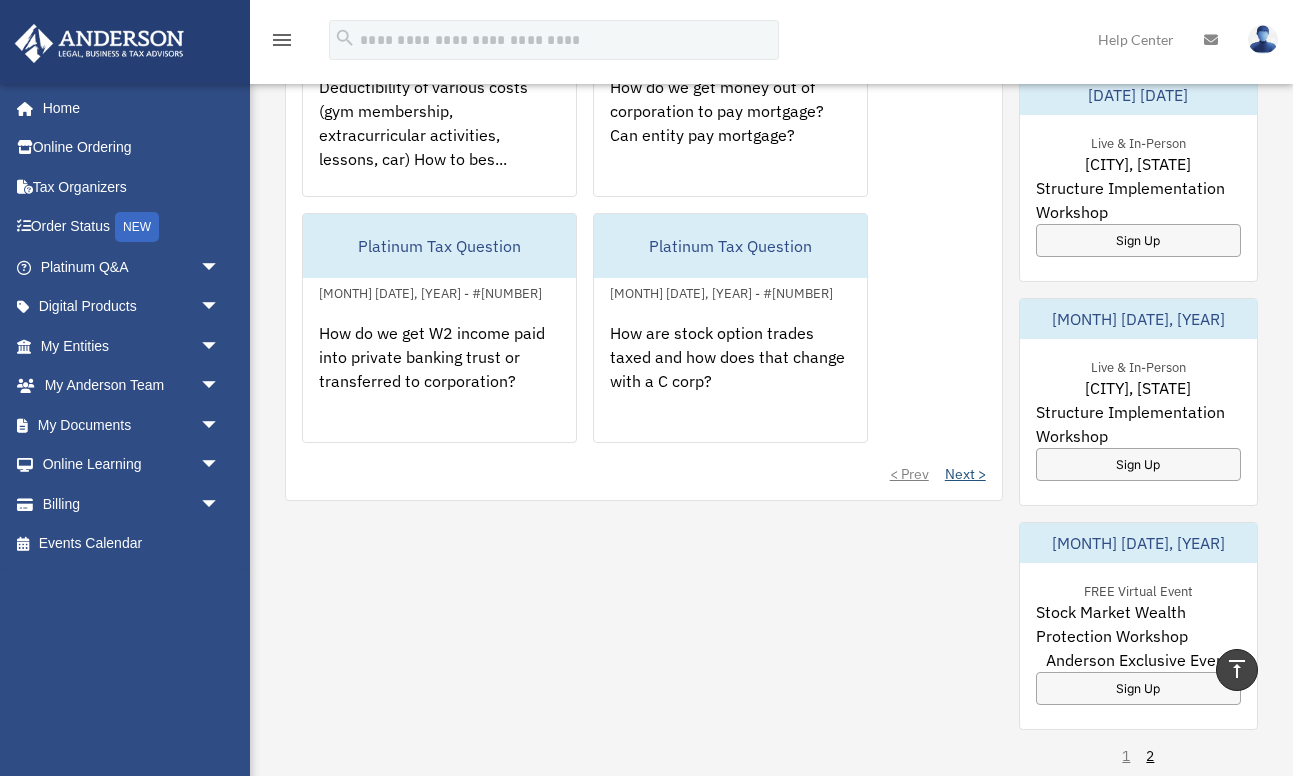 click on "Next >" at bounding box center [965, 474] 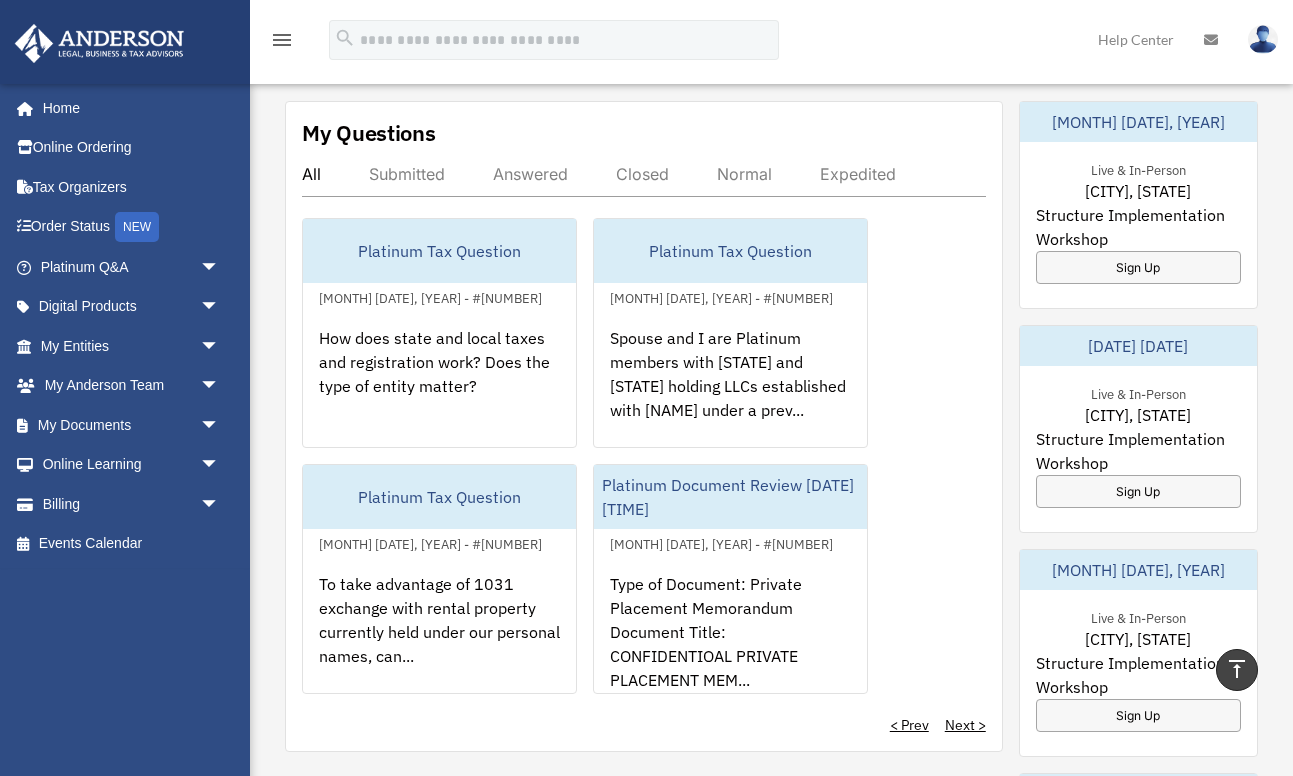 scroll, scrollTop: 1117, scrollLeft: 0, axis: vertical 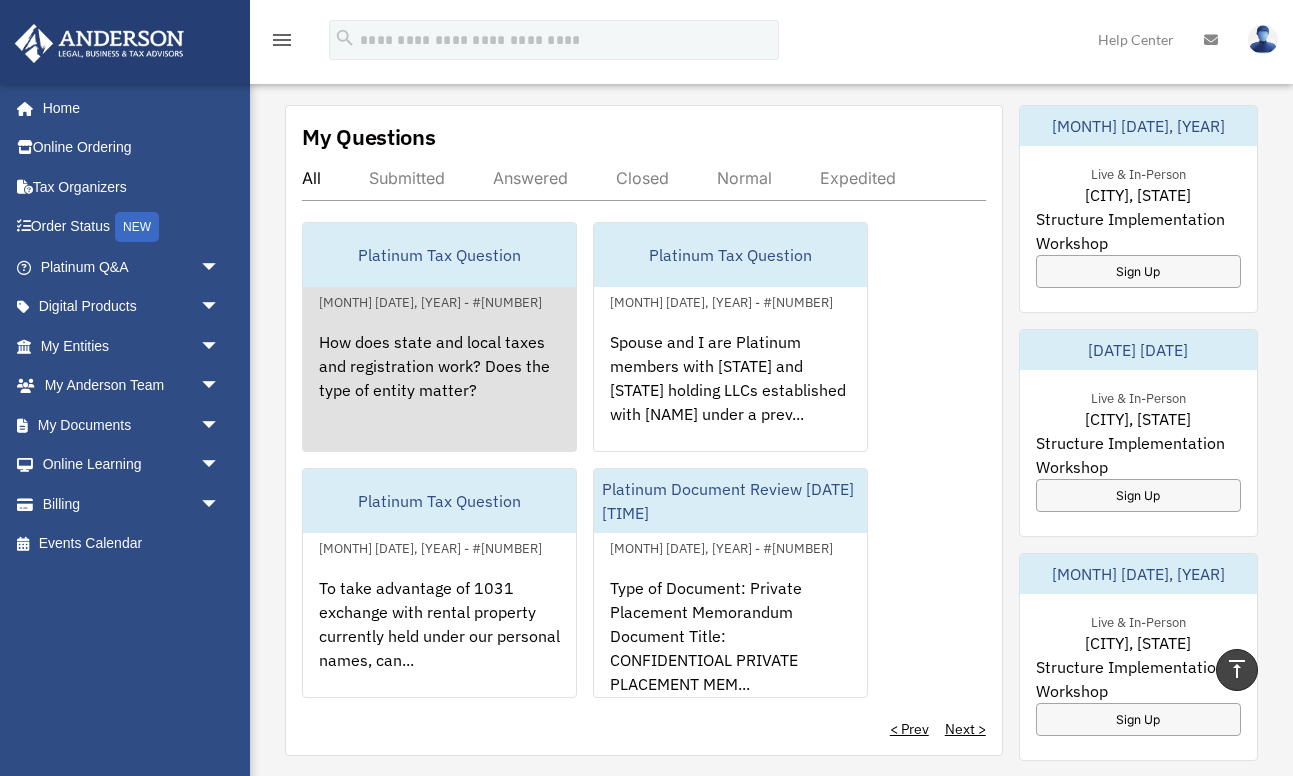 click on "Platinum Tax Question" at bounding box center [439, 255] 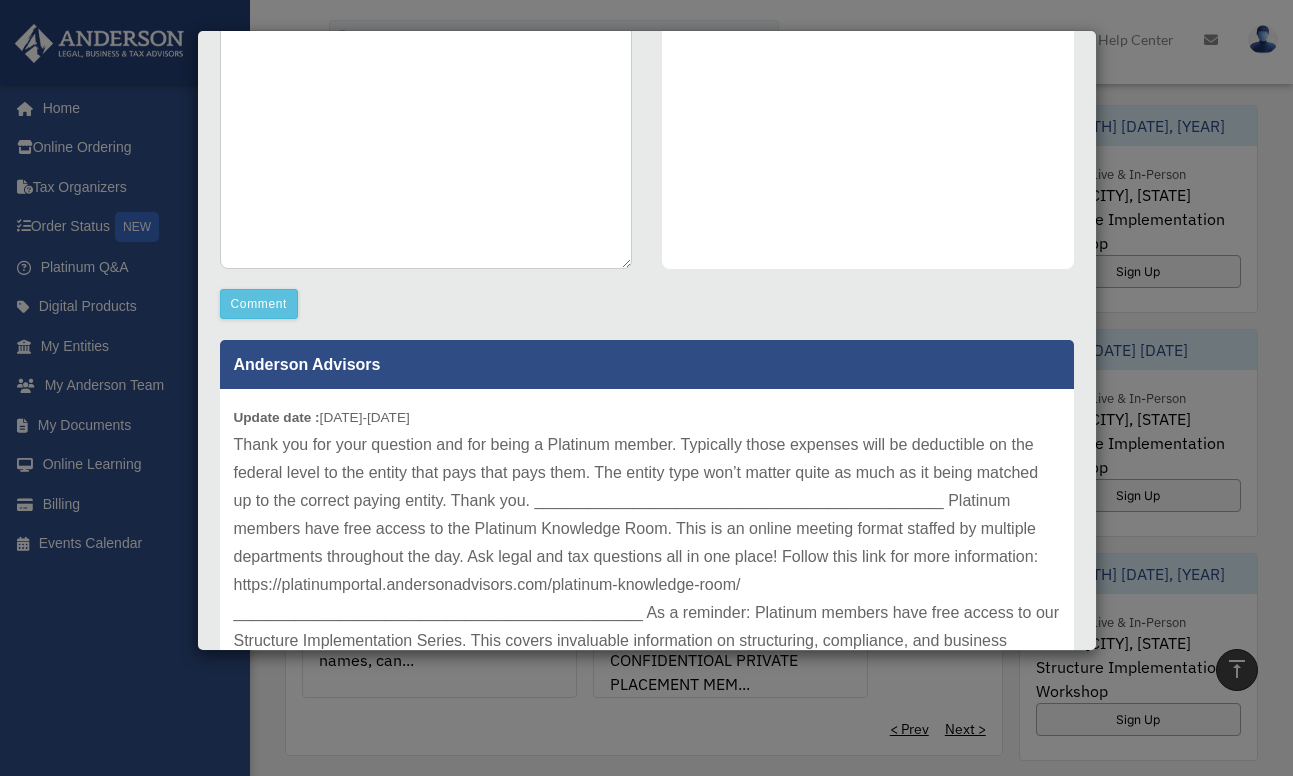 scroll, scrollTop: 360, scrollLeft: 0, axis: vertical 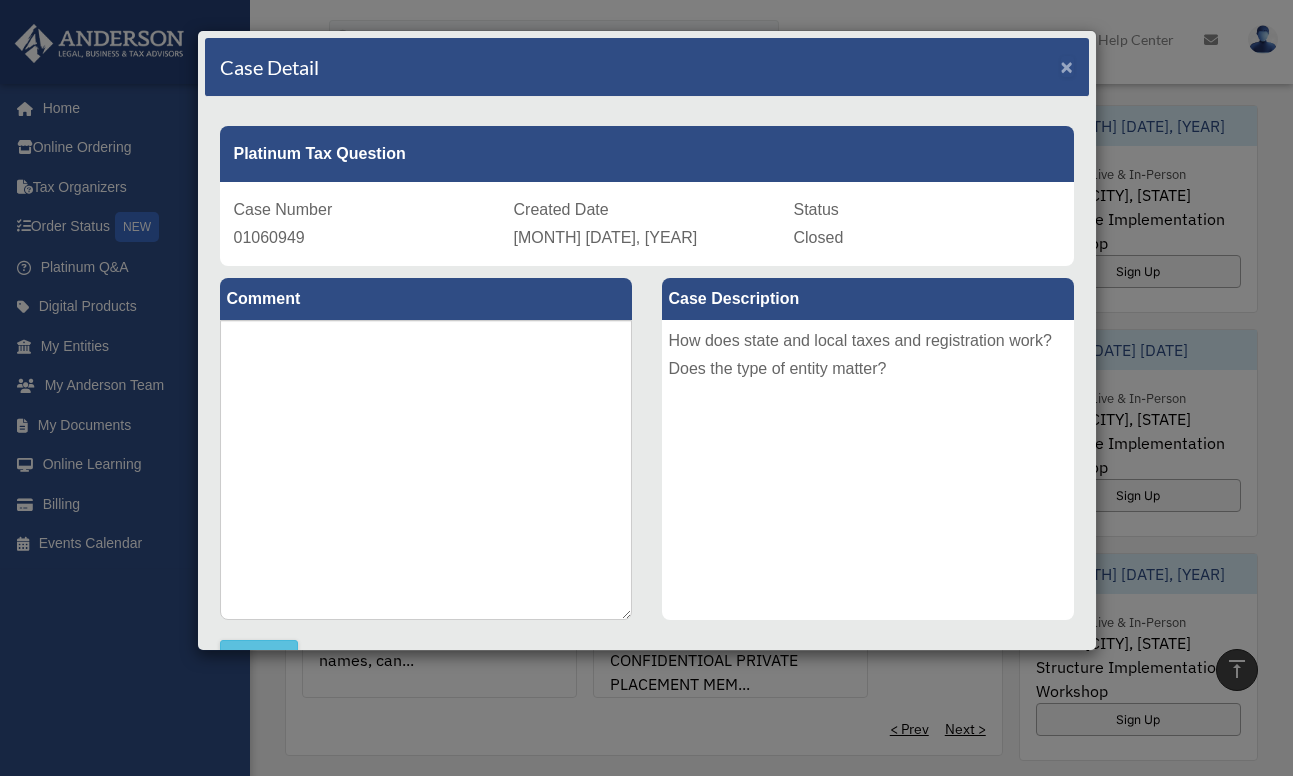 click on "×" at bounding box center [1067, 66] 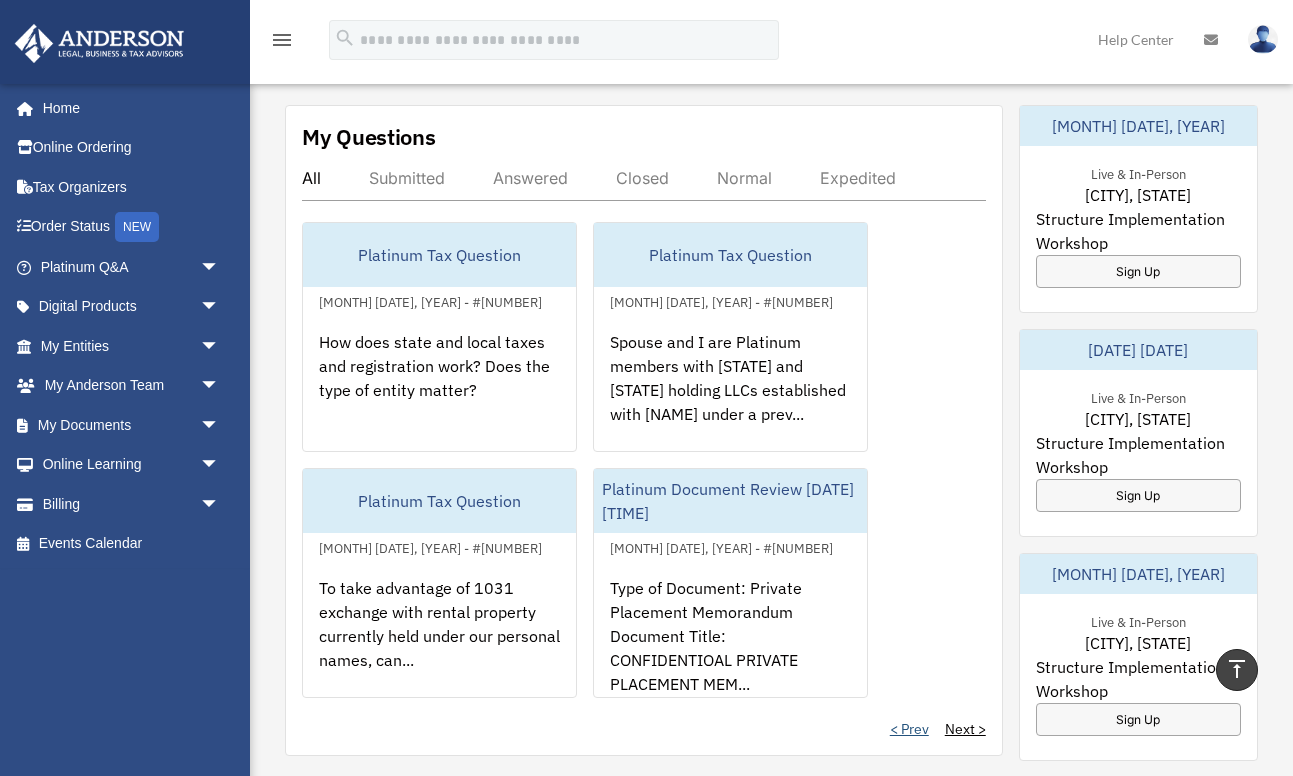 click on "< Prev" at bounding box center (909, 729) 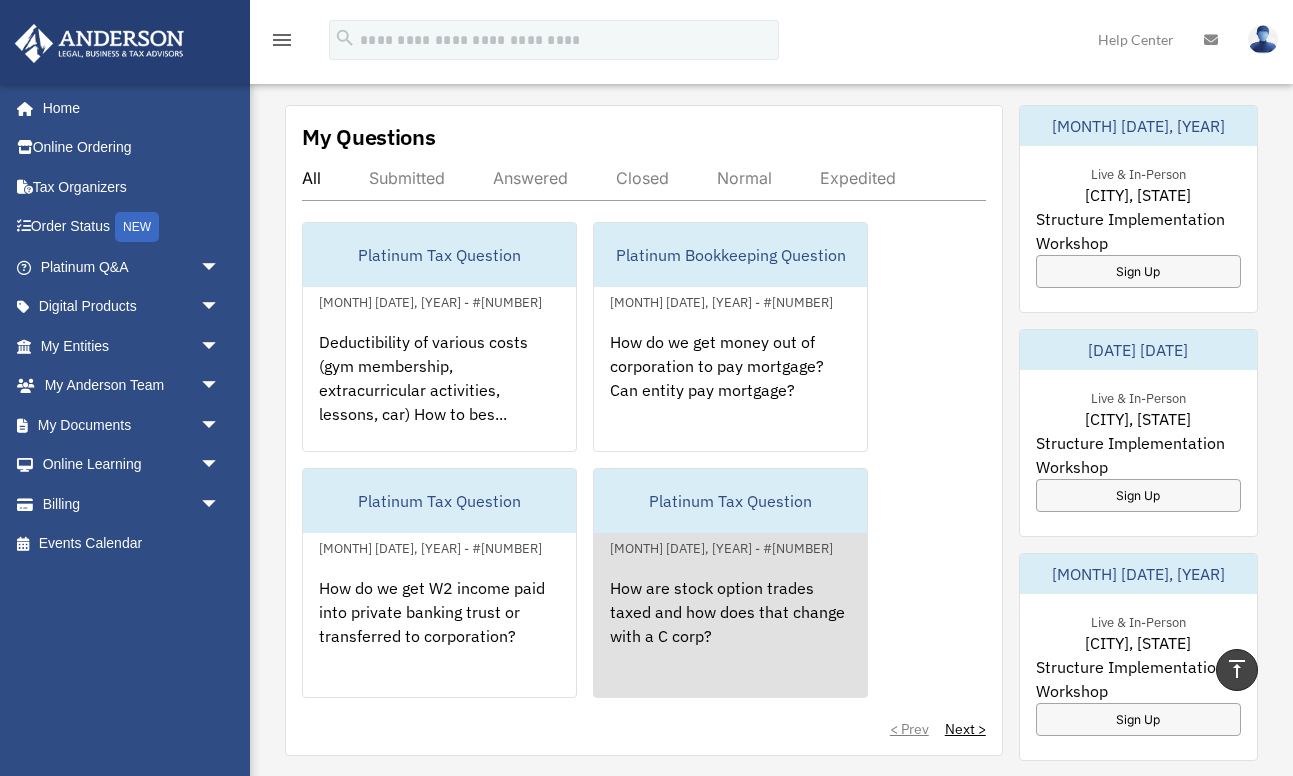 click on "Platinum Tax Question" at bounding box center (730, 501) 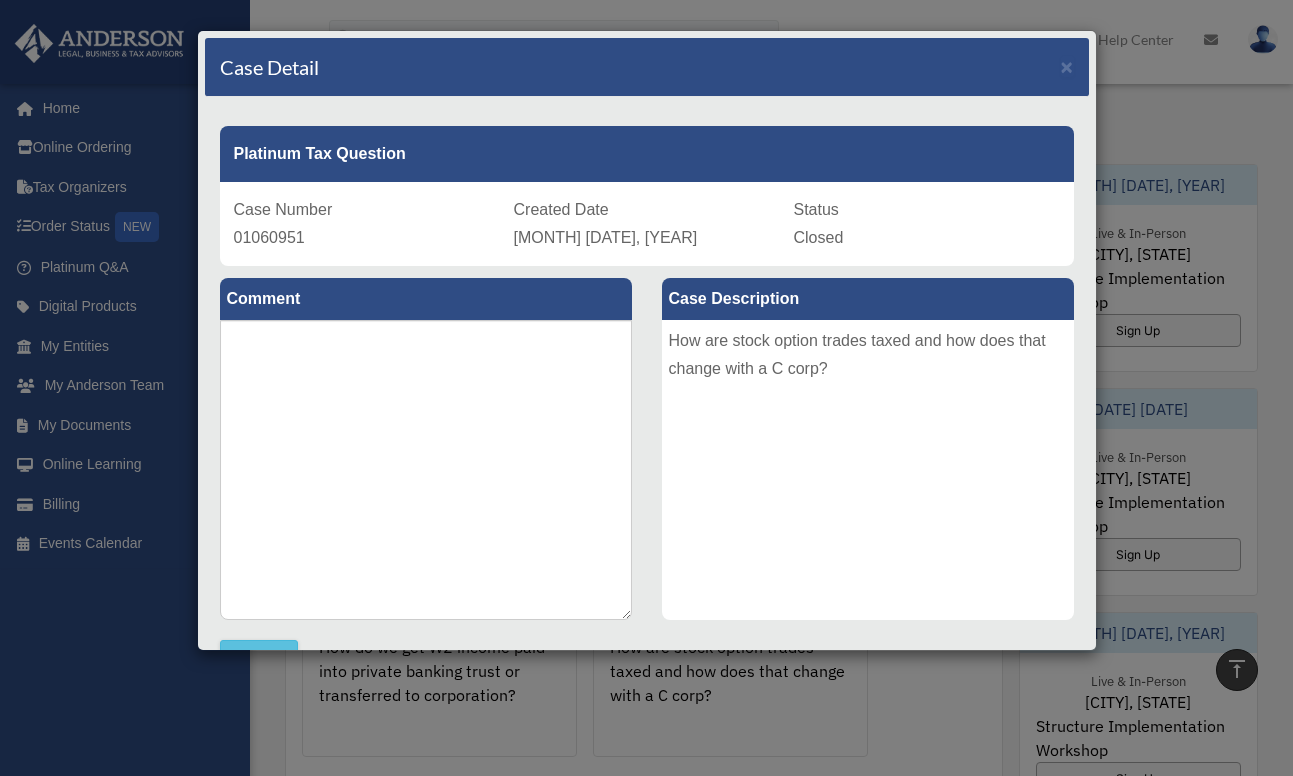 scroll, scrollTop: 1060, scrollLeft: 0, axis: vertical 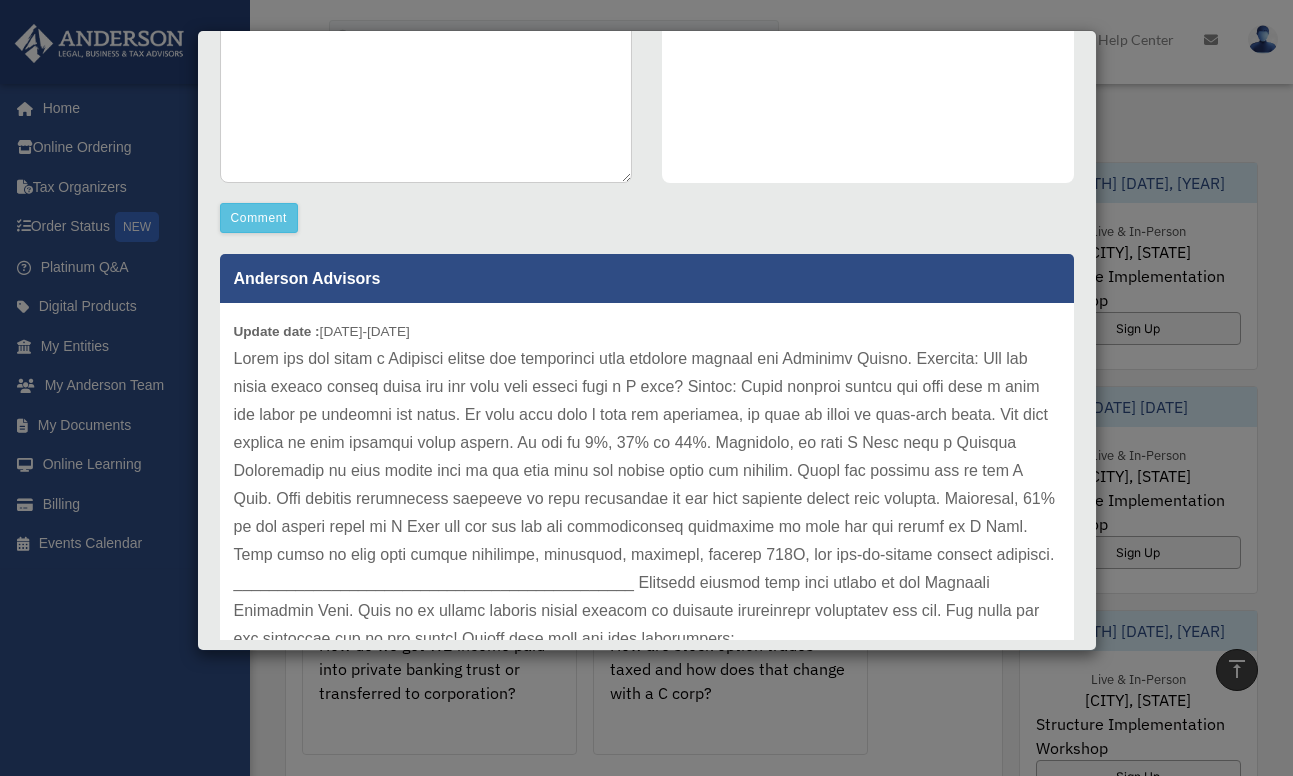 click on "Case Detail
×
Platinum Tax Question
Case Number
01060951
Created Date
July 30, 2025
Status
Closed   Comment     Comment" at bounding box center [646, 388] 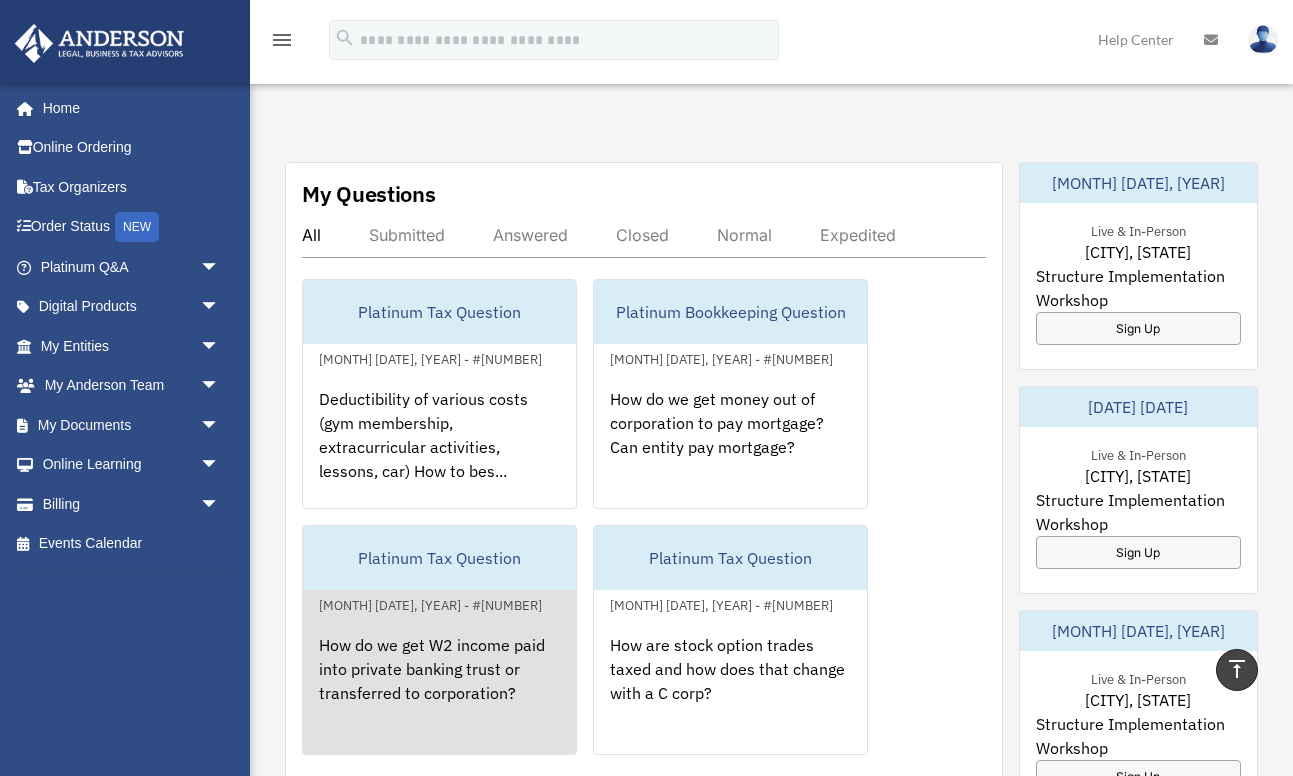 click on "Platinum Tax Question" at bounding box center [439, 558] 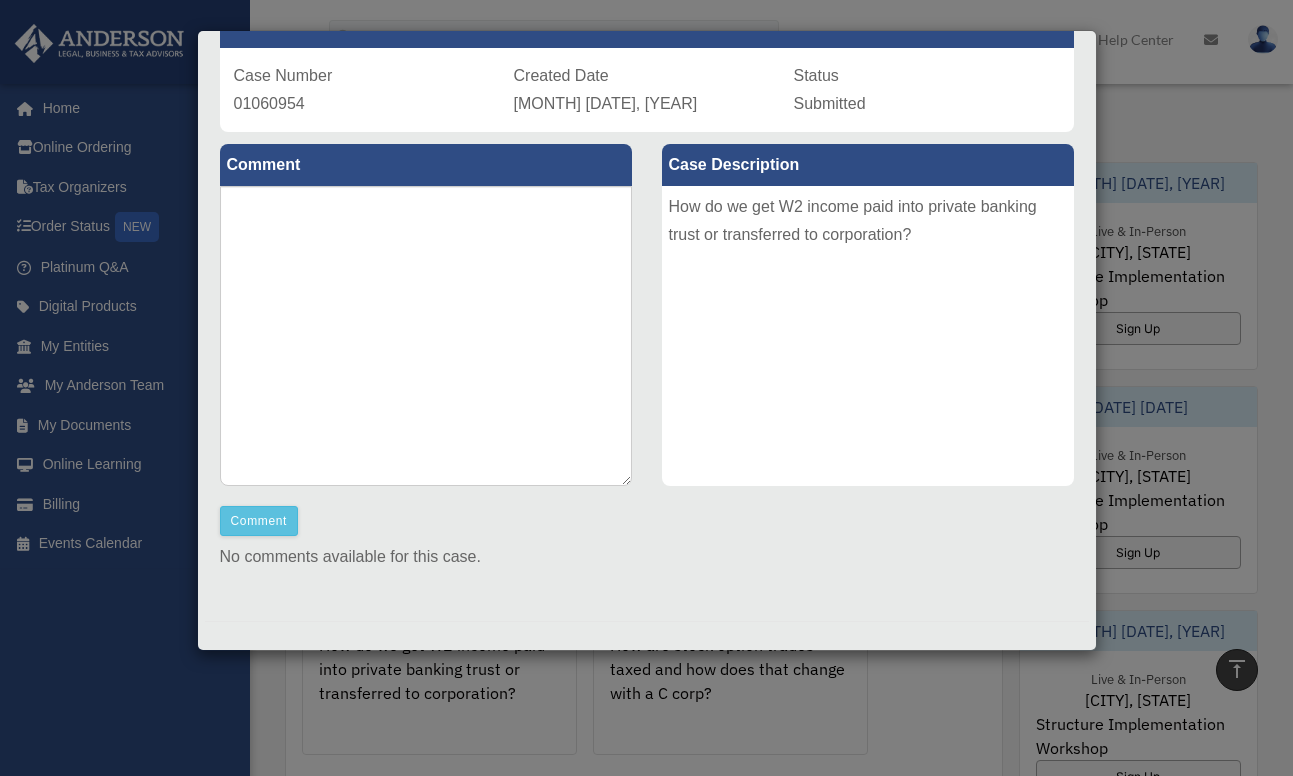 scroll, scrollTop: 143, scrollLeft: 0, axis: vertical 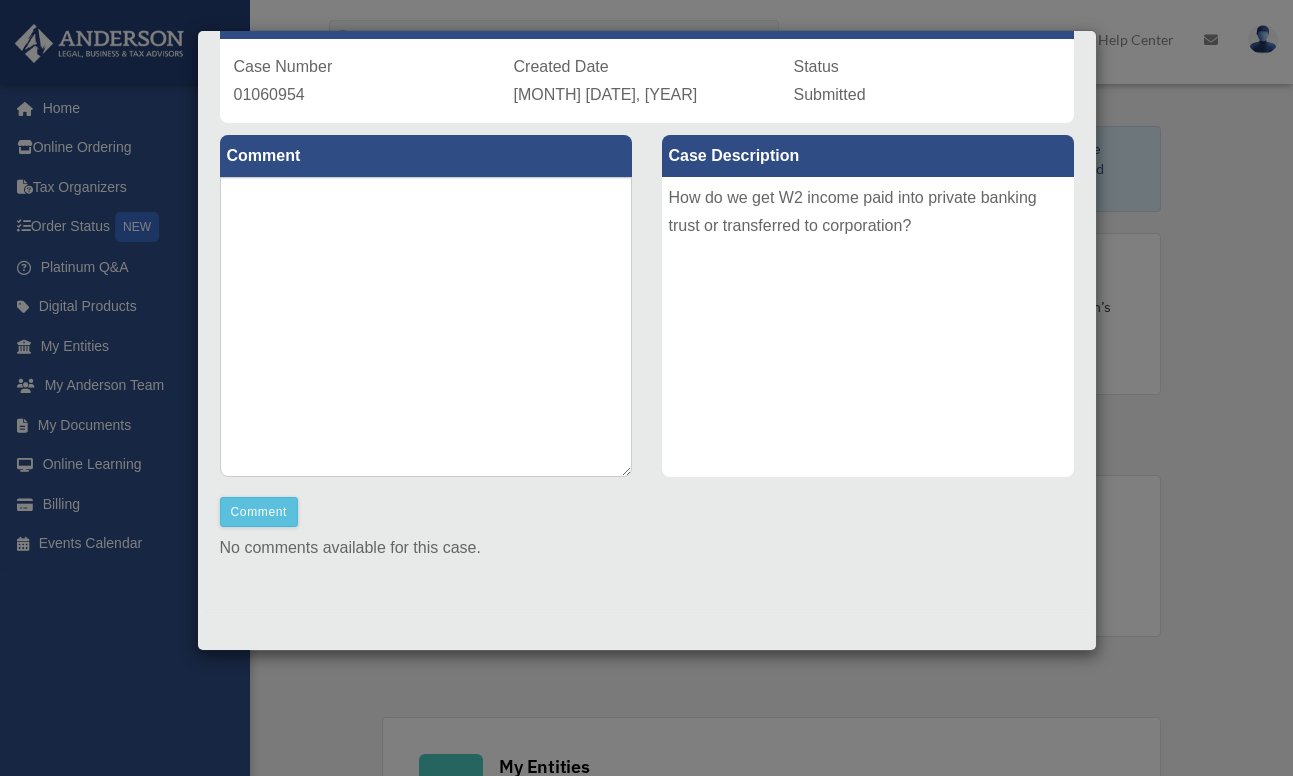 click on "Case Detail
×
Platinum Tax Question
Case Number
01060954
Created Date
July 30, 2025
Status
Submitted   Comment     Comment" at bounding box center [646, 388] 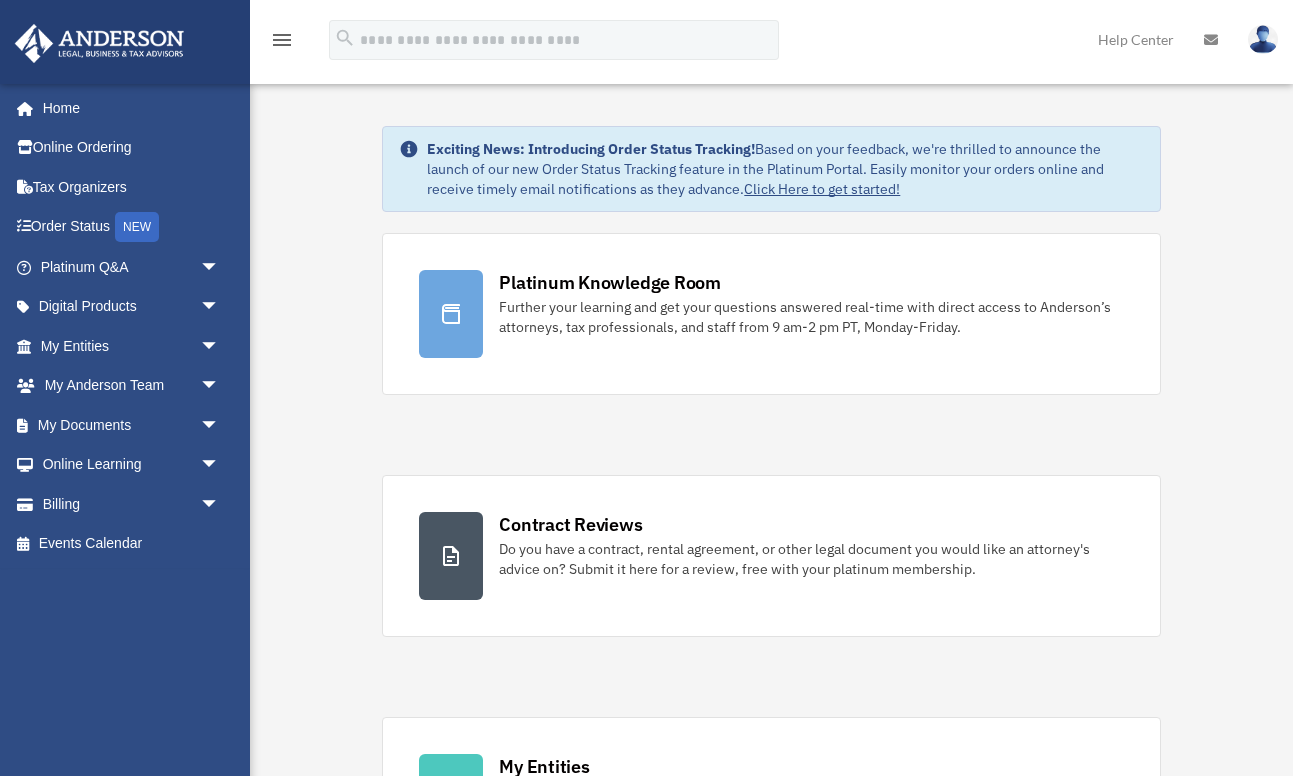 scroll, scrollTop: 1311, scrollLeft: 0, axis: vertical 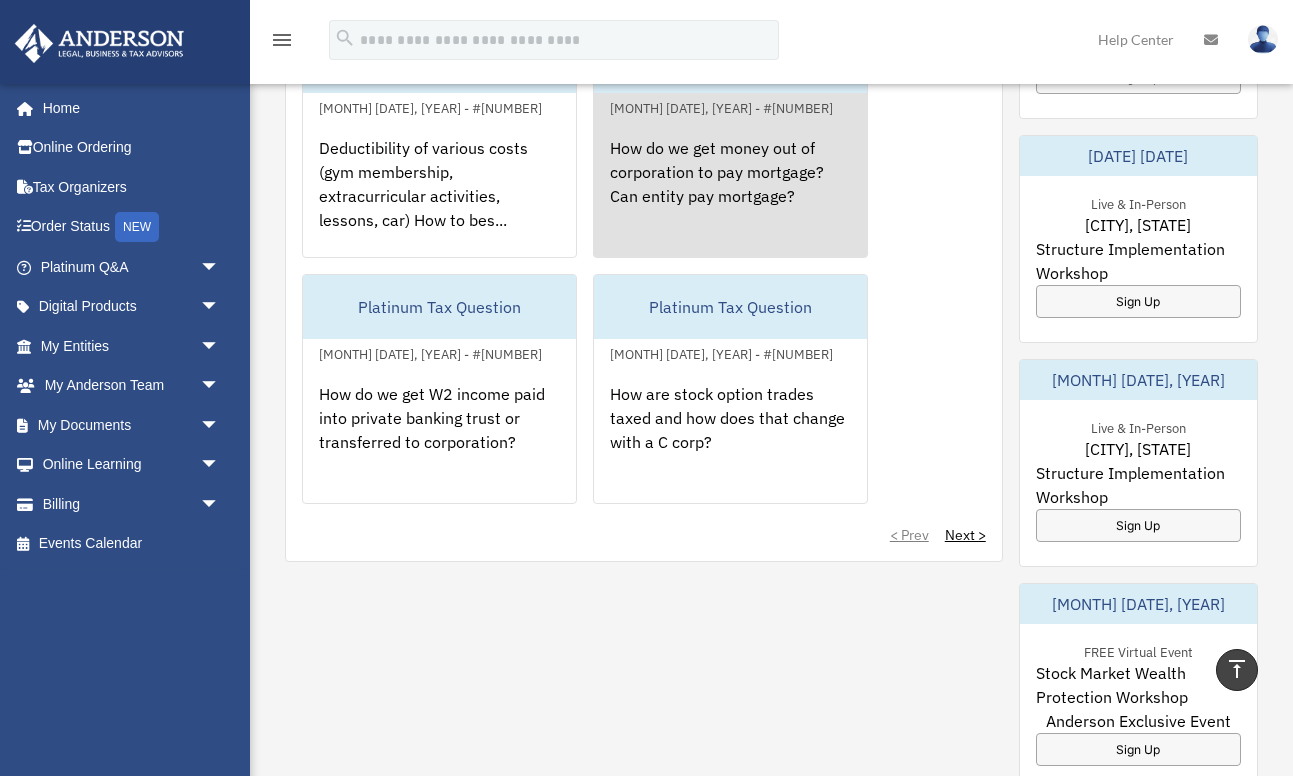 click on "How do we get money out of corporation to pay mortgage? Can entity pay mortgage?" at bounding box center [730, 198] 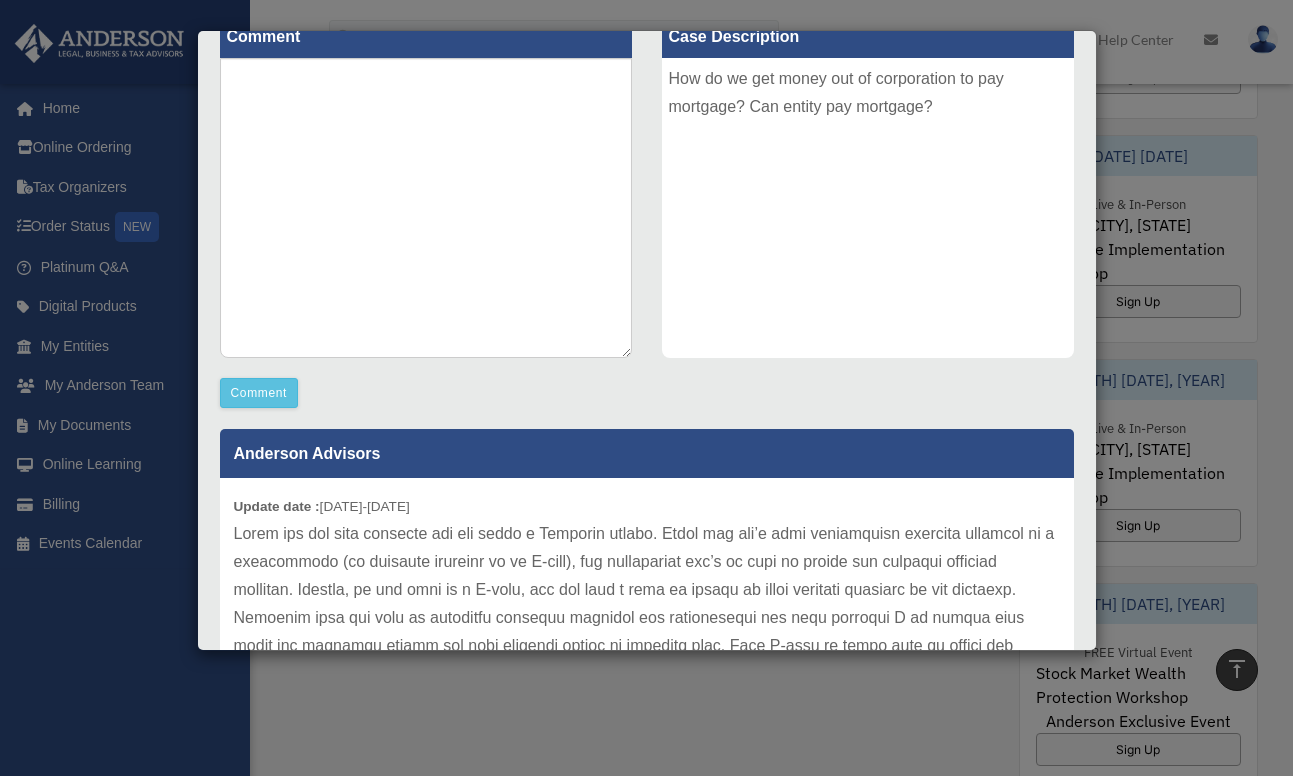 scroll, scrollTop: 313, scrollLeft: 0, axis: vertical 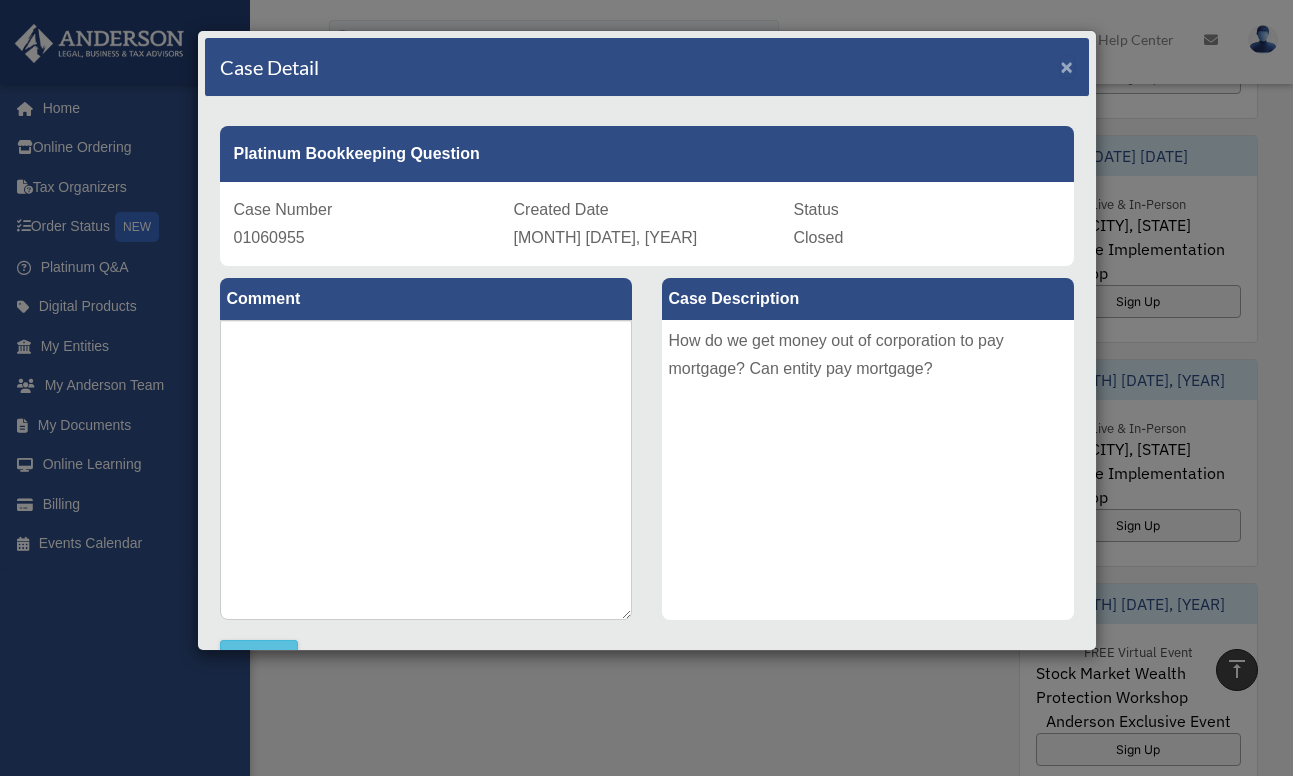 click on "×" at bounding box center [1067, 66] 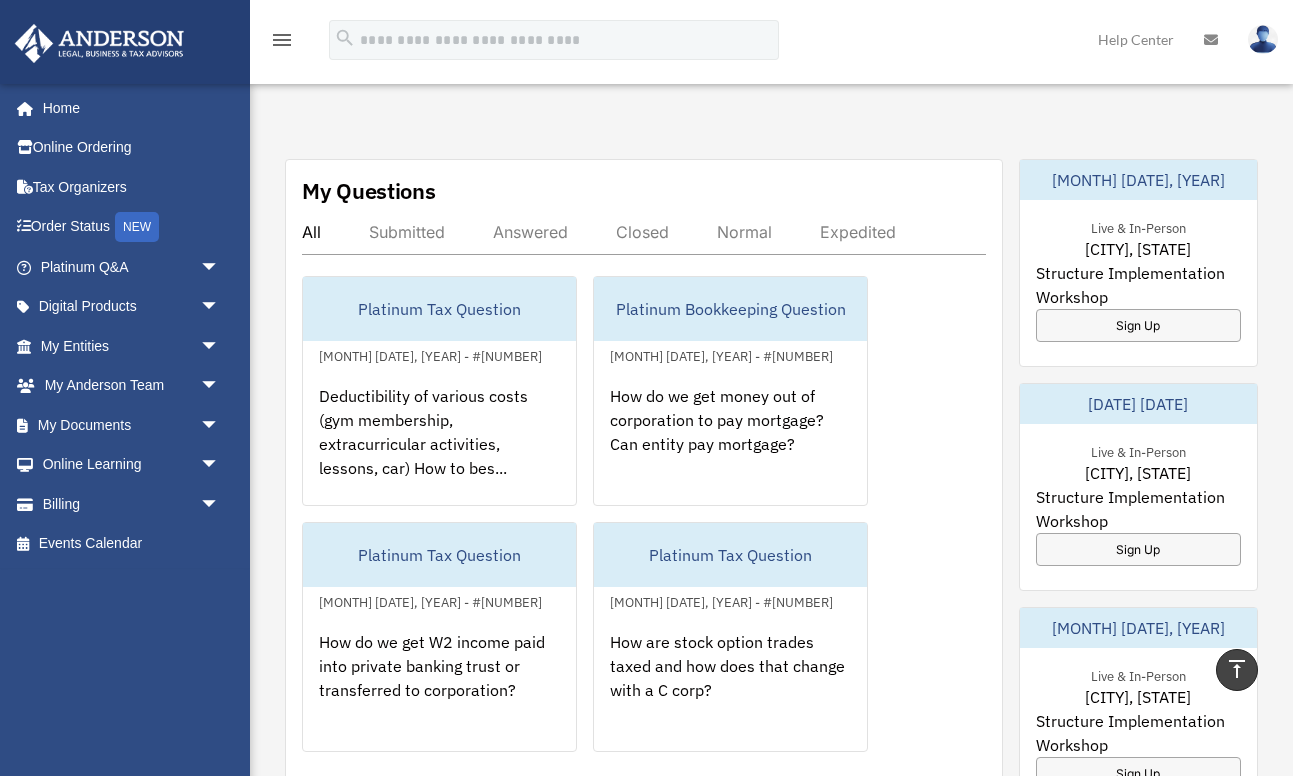 scroll, scrollTop: 1071, scrollLeft: 0, axis: vertical 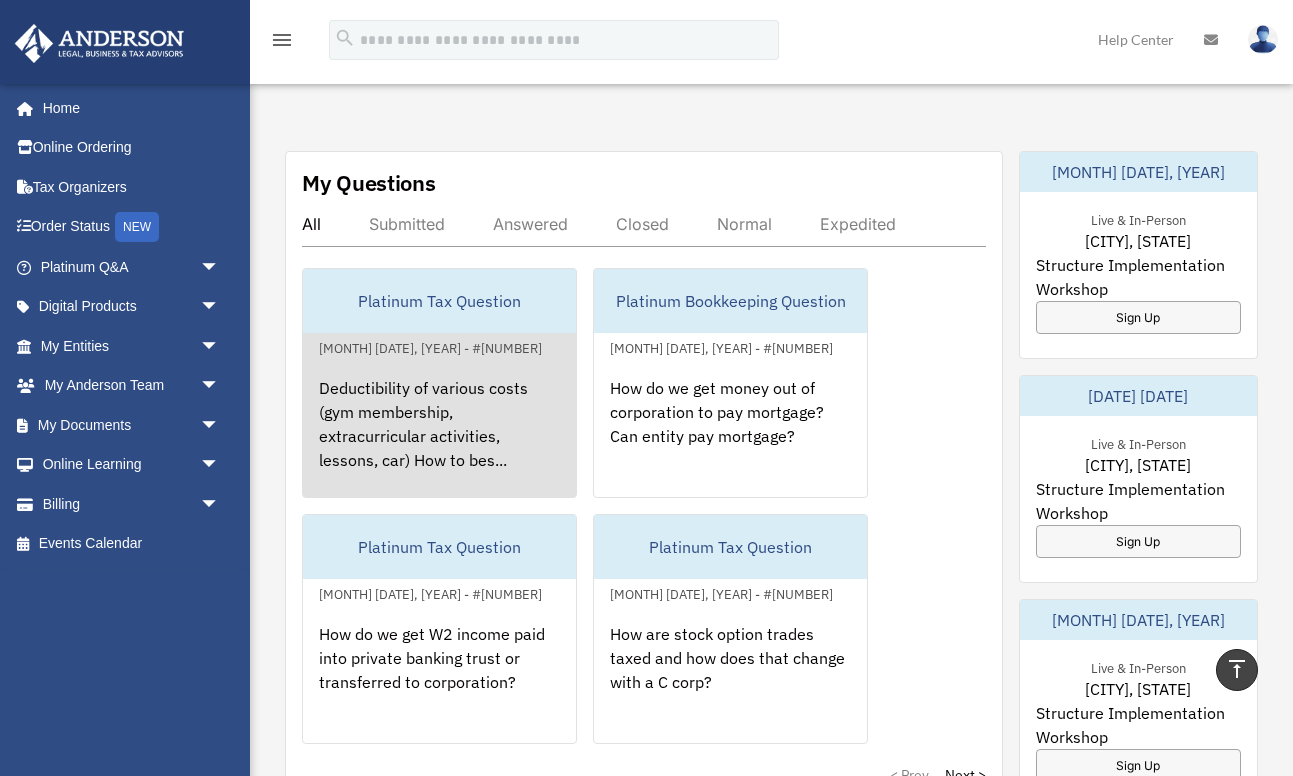 click on "Platinum Tax Question July 30, 2025 - #01060956 Deductibility of various costs (gym membership, extracurricular activities, lessons, car)
How to bes..." at bounding box center [439, 383] 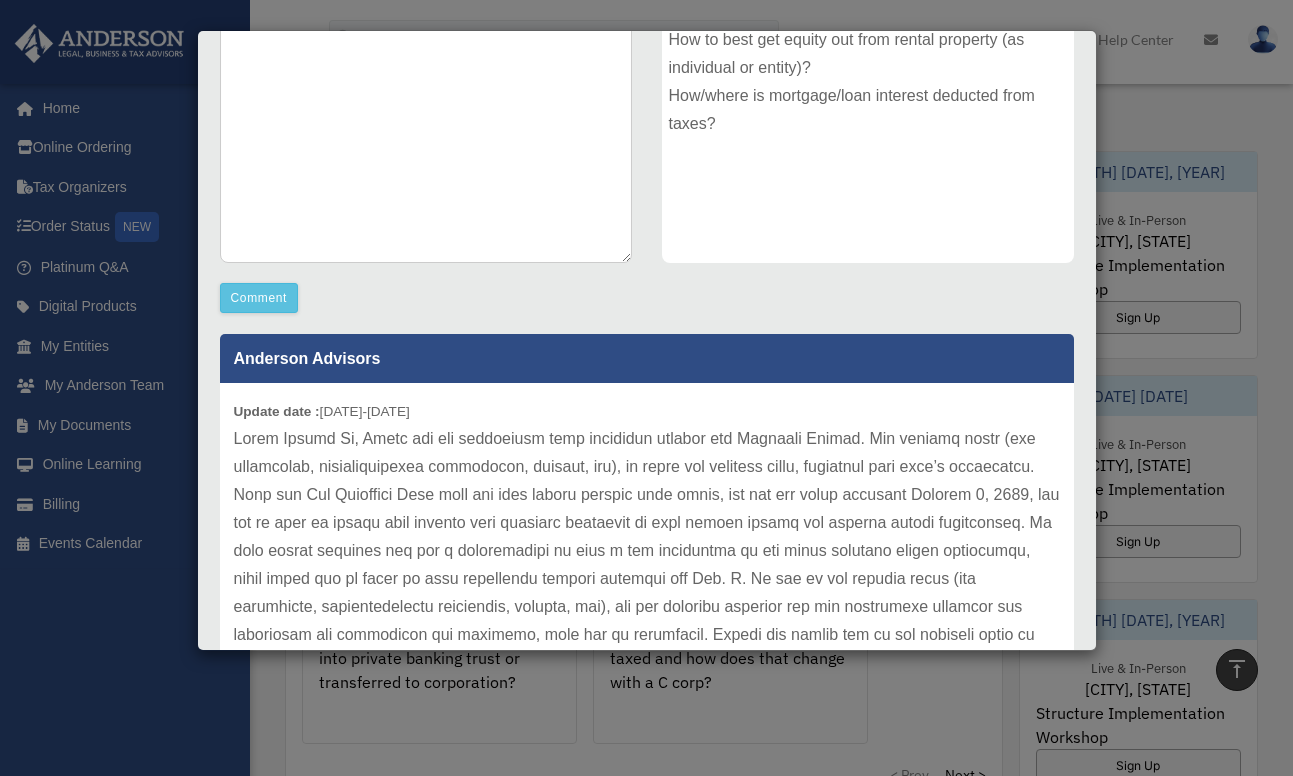 scroll, scrollTop: 358, scrollLeft: 0, axis: vertical 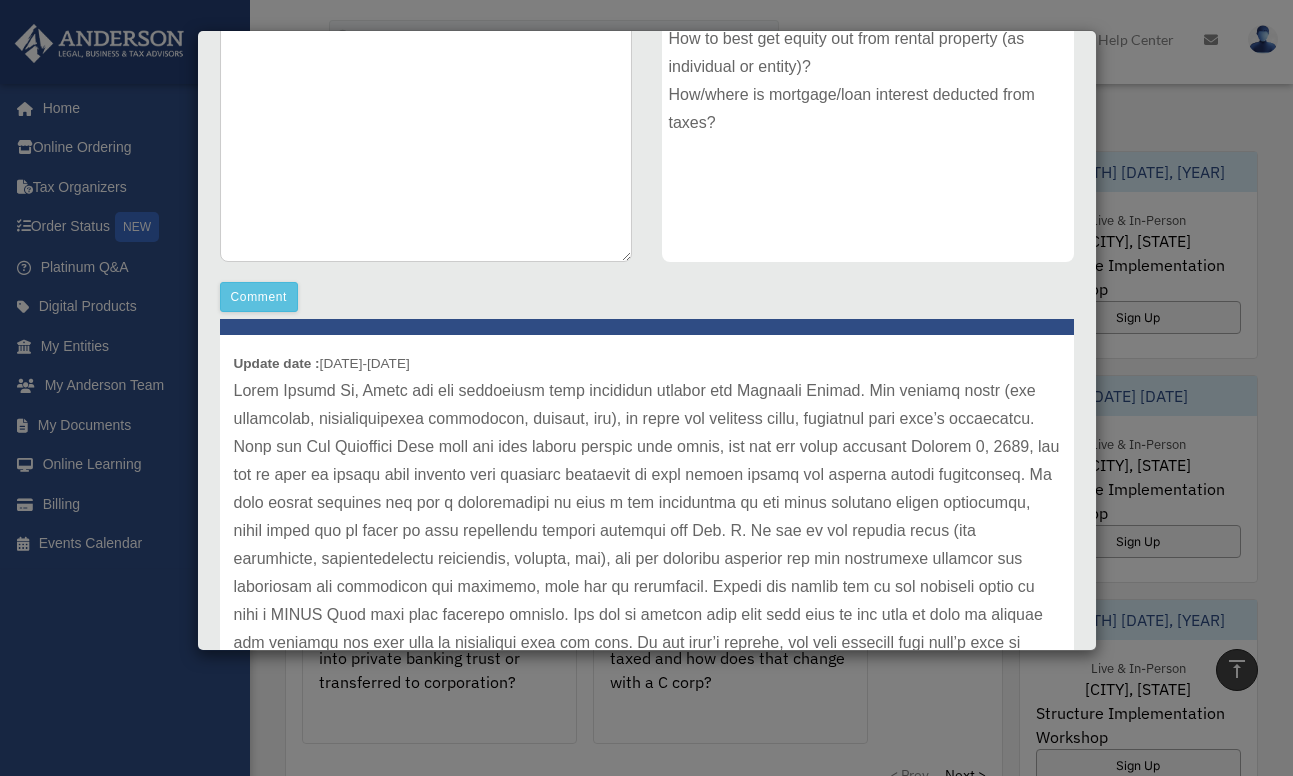 click on "Case Detail
×
Platinum Tax Question
Case Number
01060956
Created Date
July 30, 2025
Status
Closed   Comment     Comment" at bounding box center [646, 388] 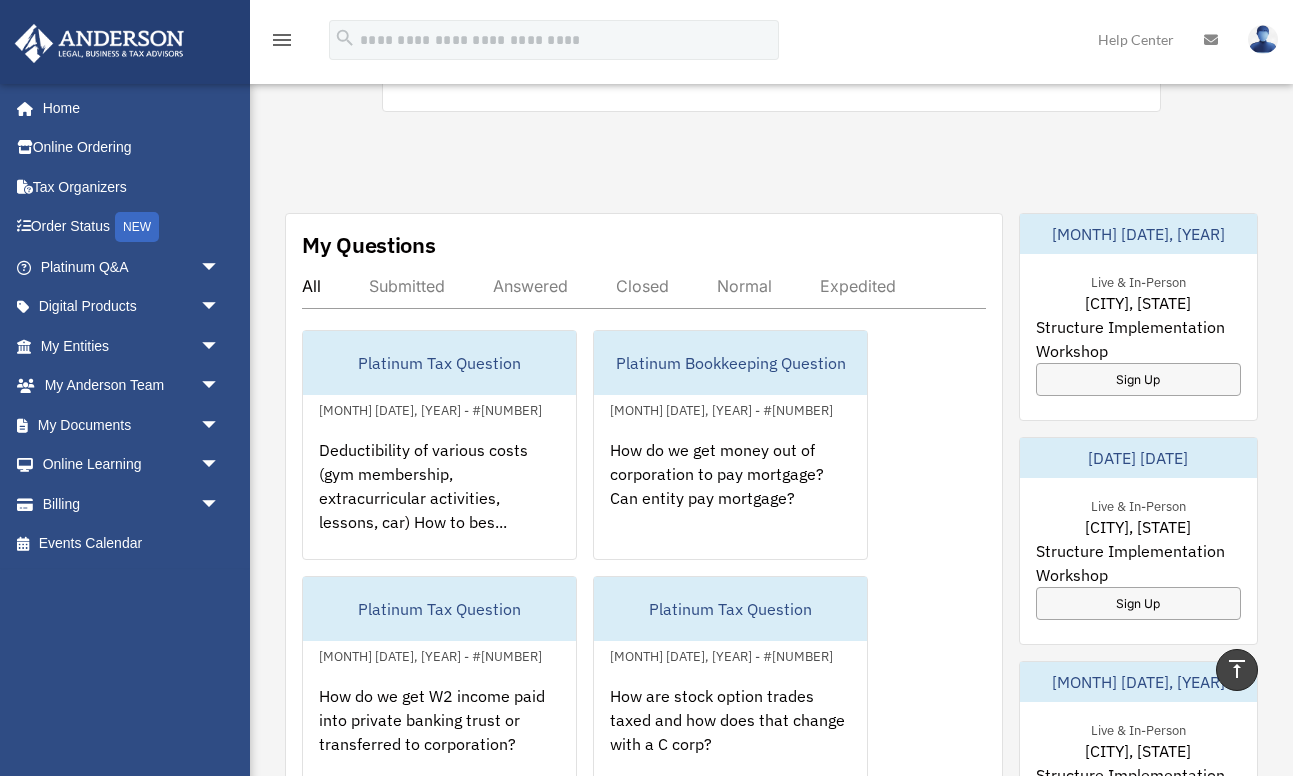 scroll, scrollTop: 1004, scrollLeft: 0, axis: vertical 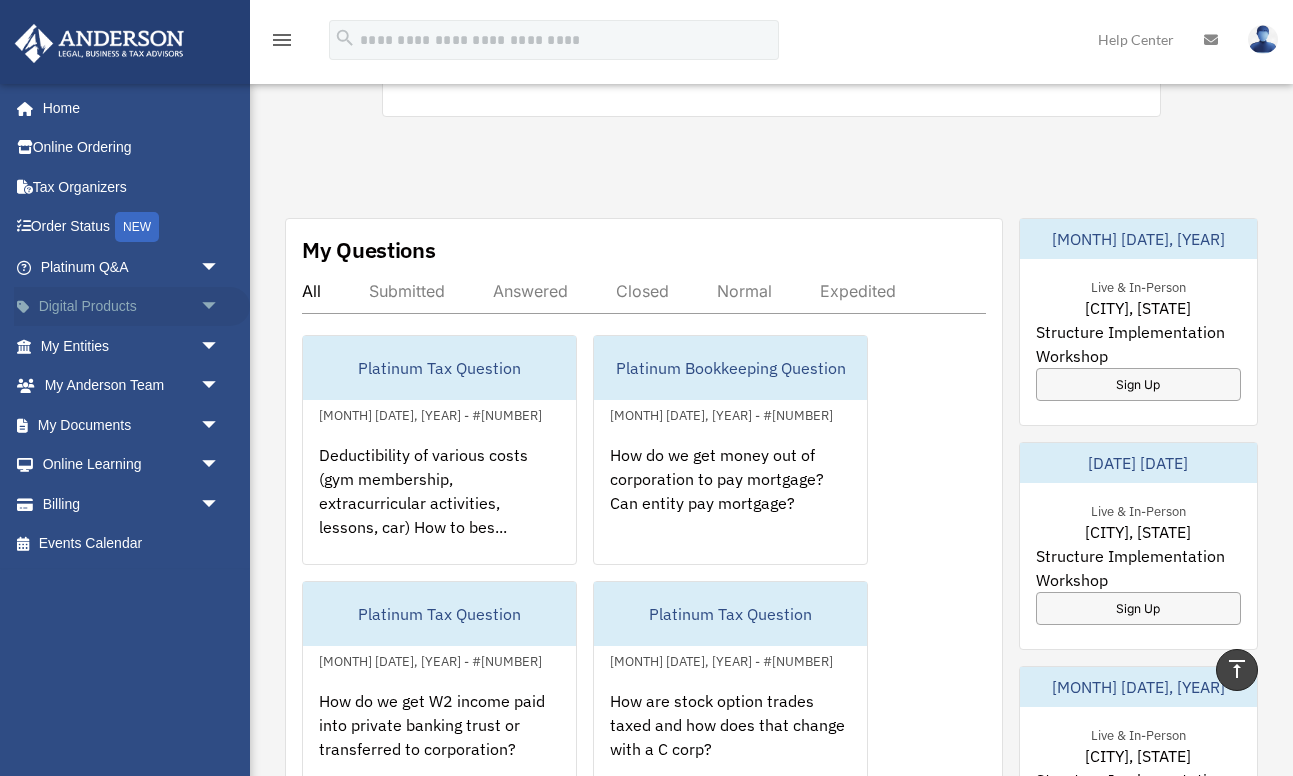 click on "arrow_drop_down" at bounding box center [220, 307] 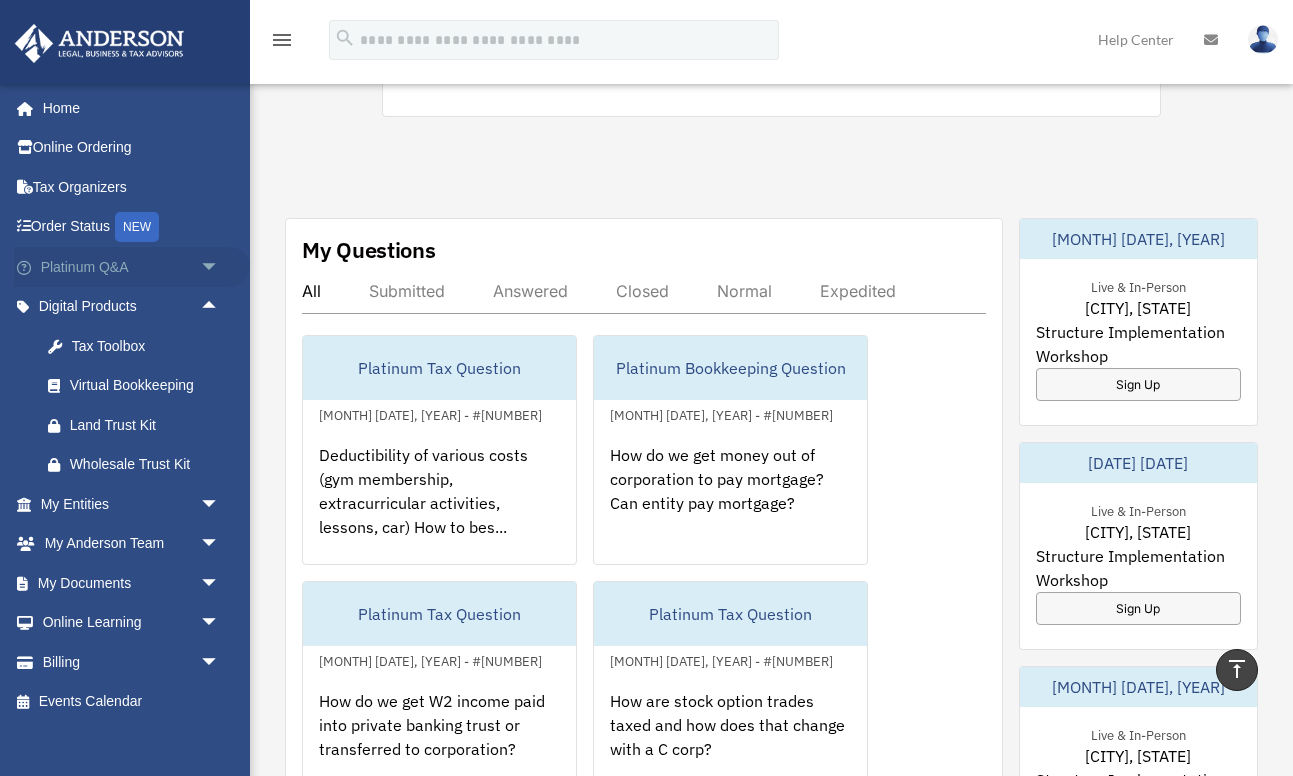 click on "arrow_drop_down" at bounding box center (220, 267) 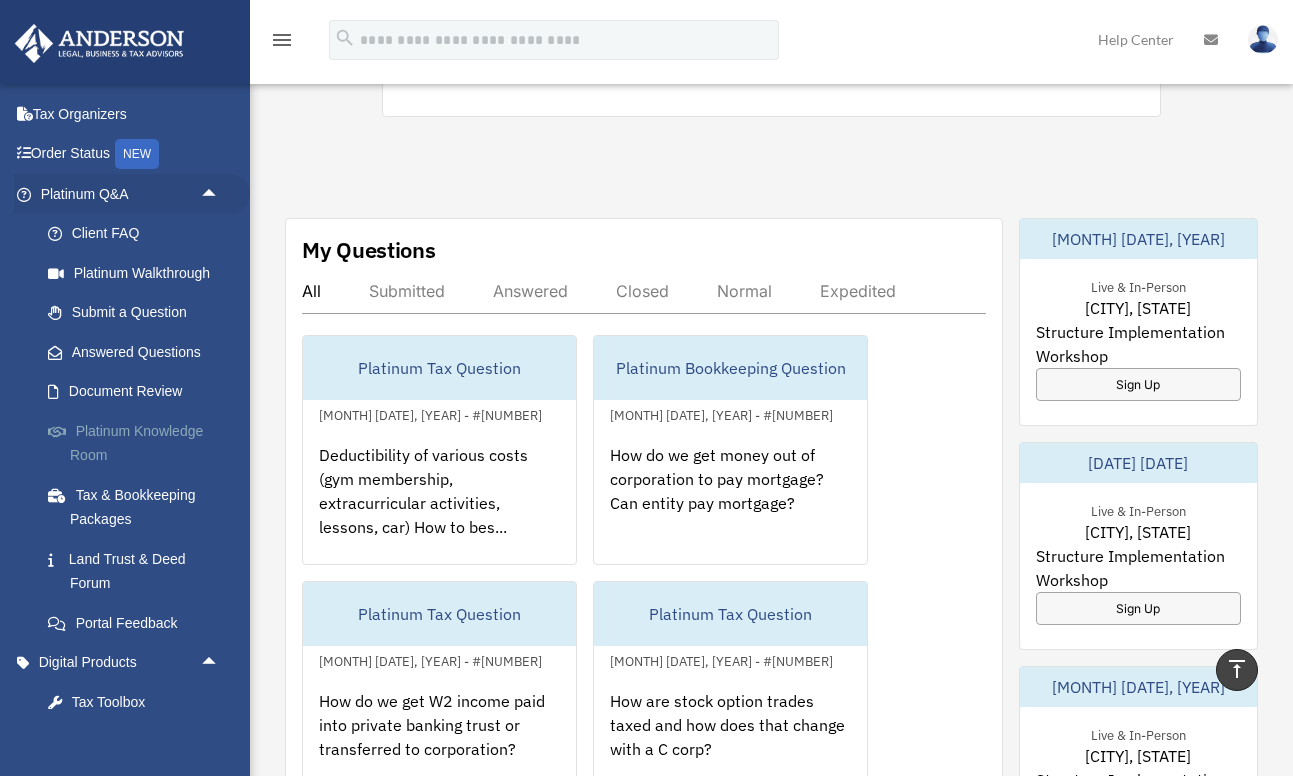 scroll, scrollTop: 124, scrollLeft: 0, axis: vertical 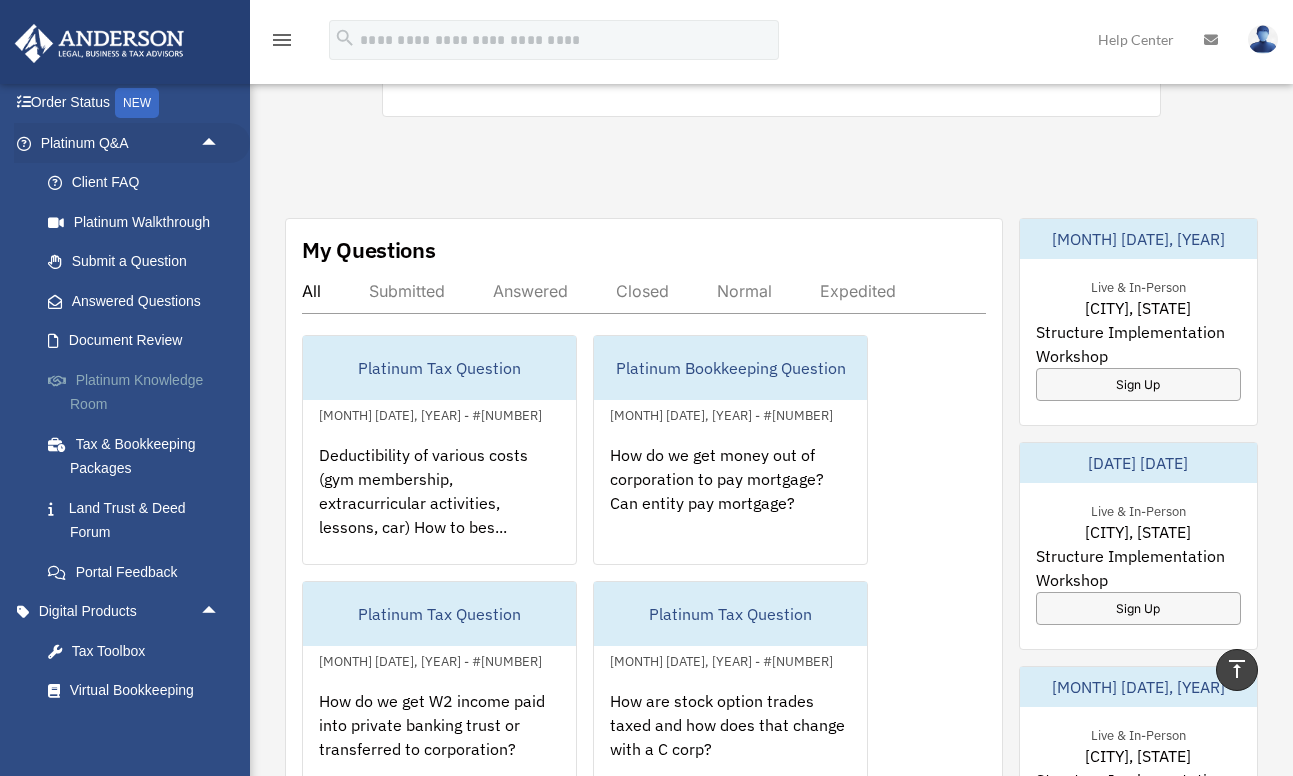 click on "Platinum Knowledge Room" at bounding box center (139, 392) 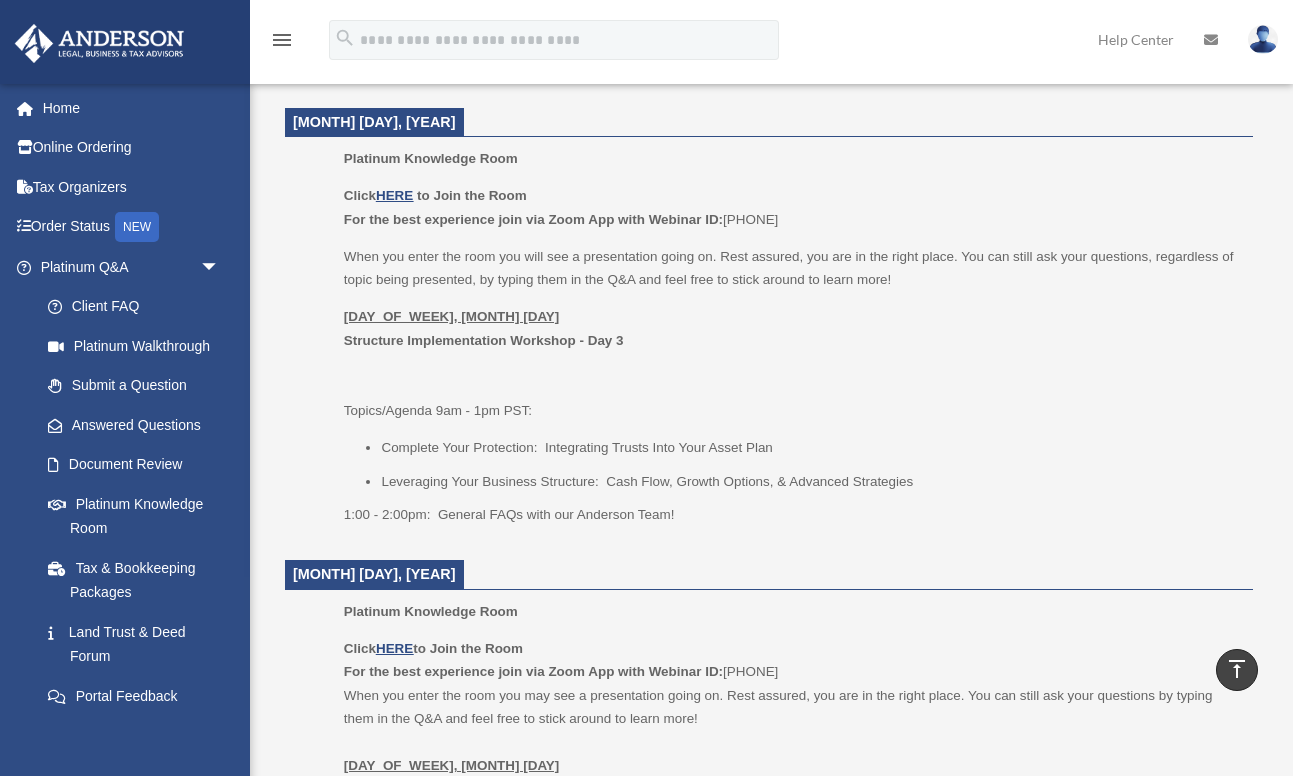 scroll, scrollTop: 814, scrollLeft: 0, axis: vertical 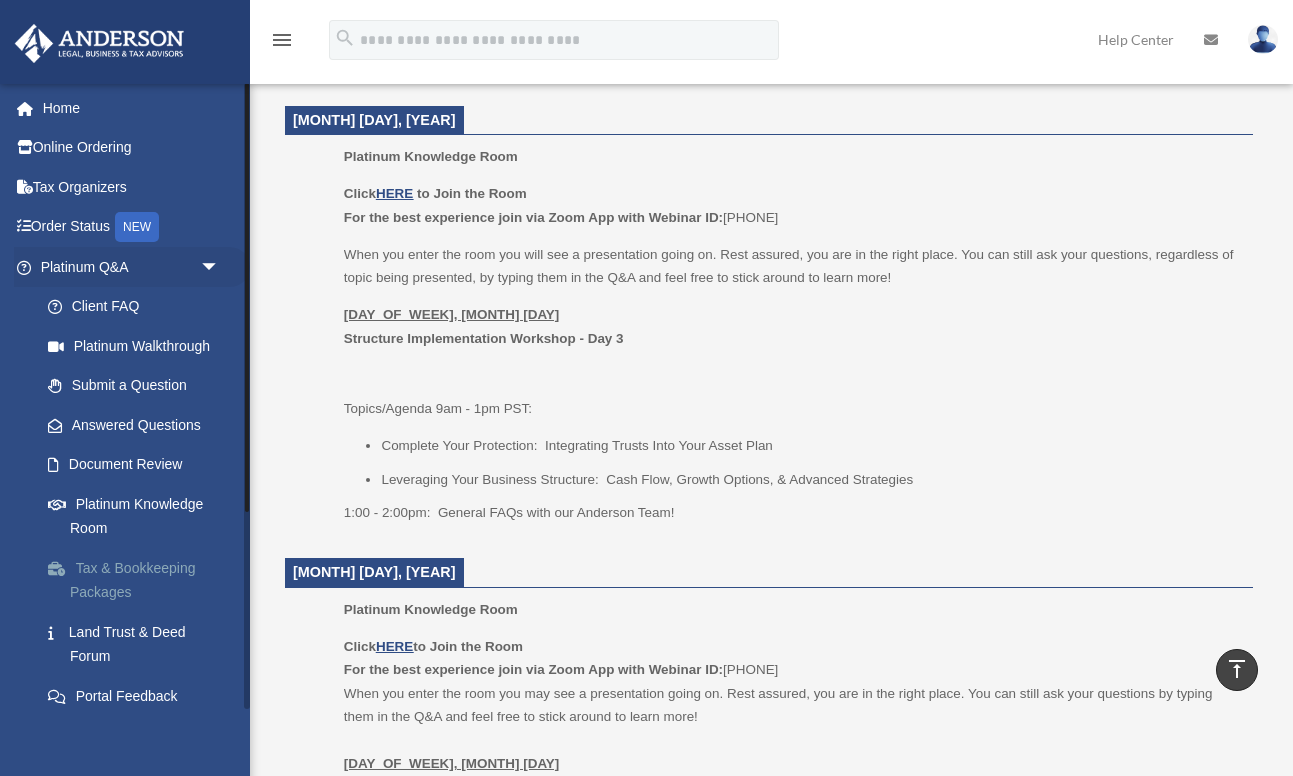 click on "Tax & Bookkeeping Packages" at bounding box center (139, 580) 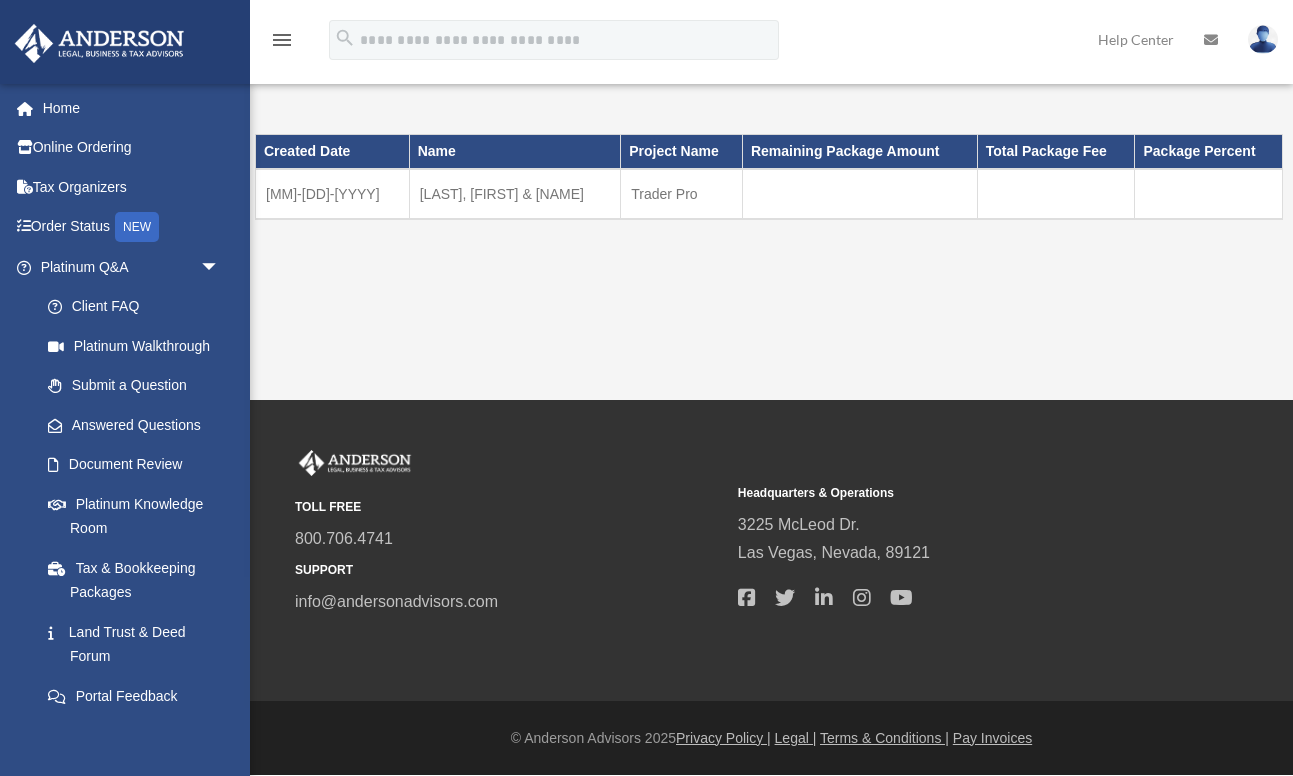 scroll, scrollTop: 0, scrollLeft: 0, axis: both 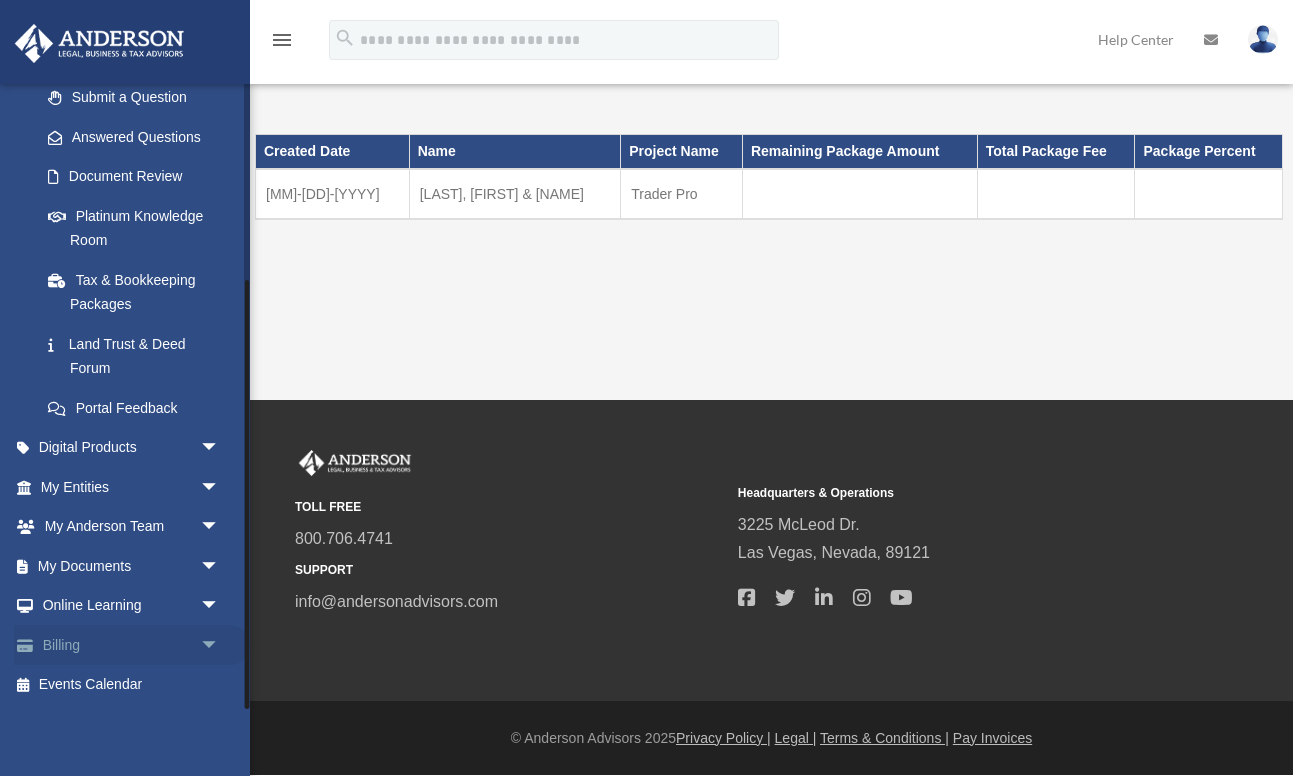 click on "Billing arrow_drop_down" at bounding box center [132, 645] 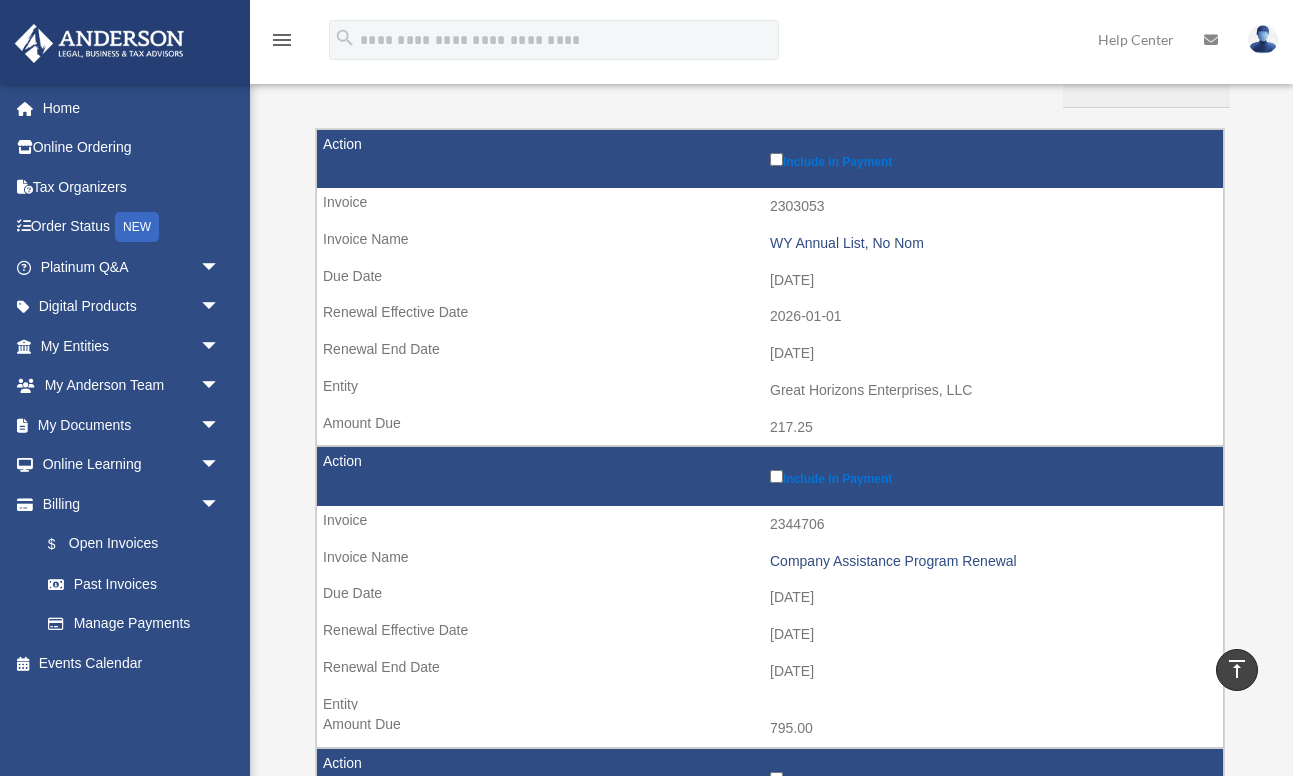 scroll, scrollTop: 214, scrollLeft: 0, axis: vertical 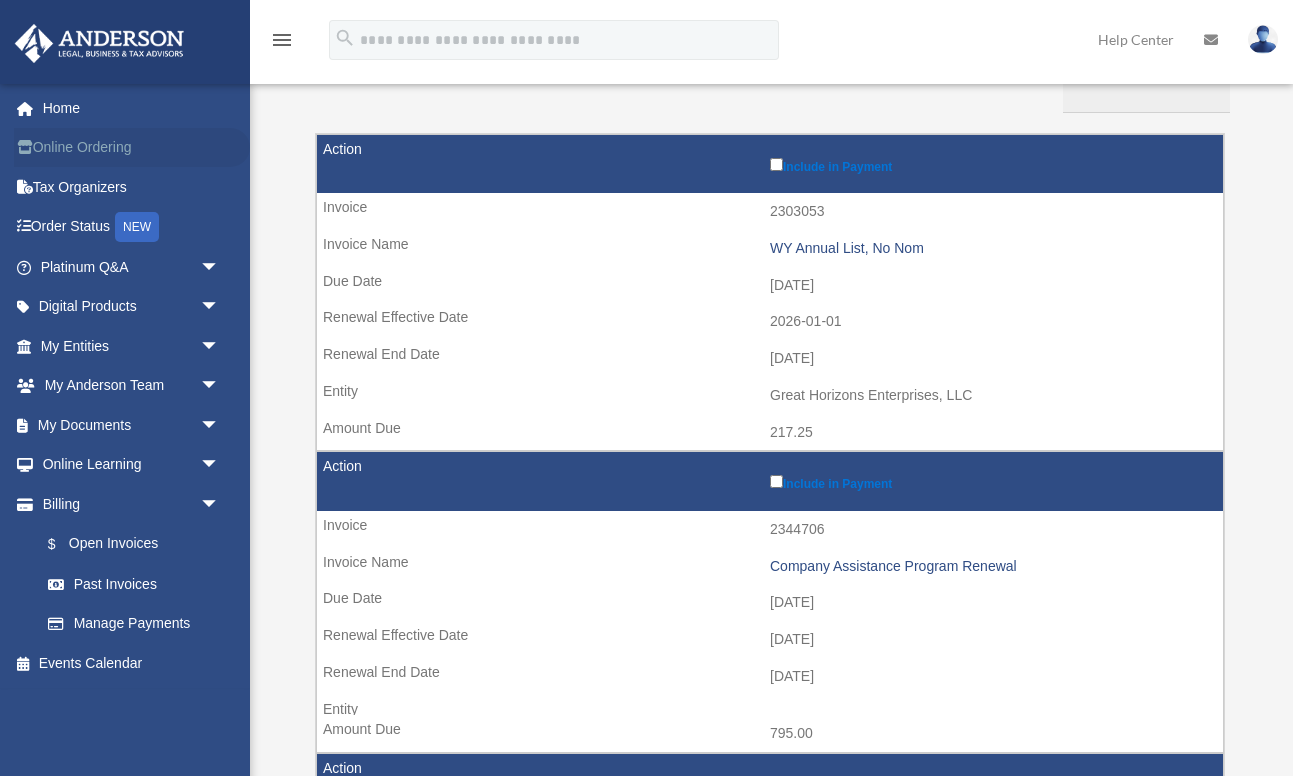 click on "Online Ordering" at bounding box center (132, 148) 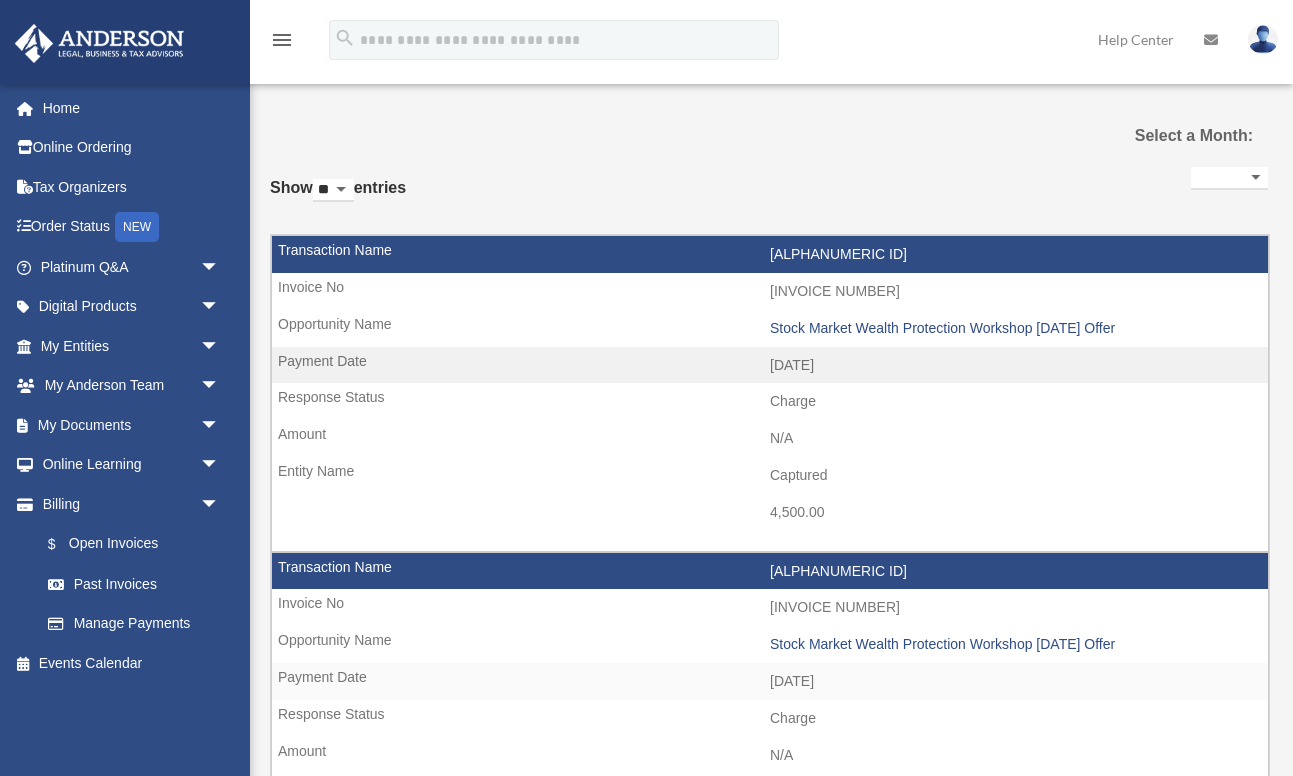 select 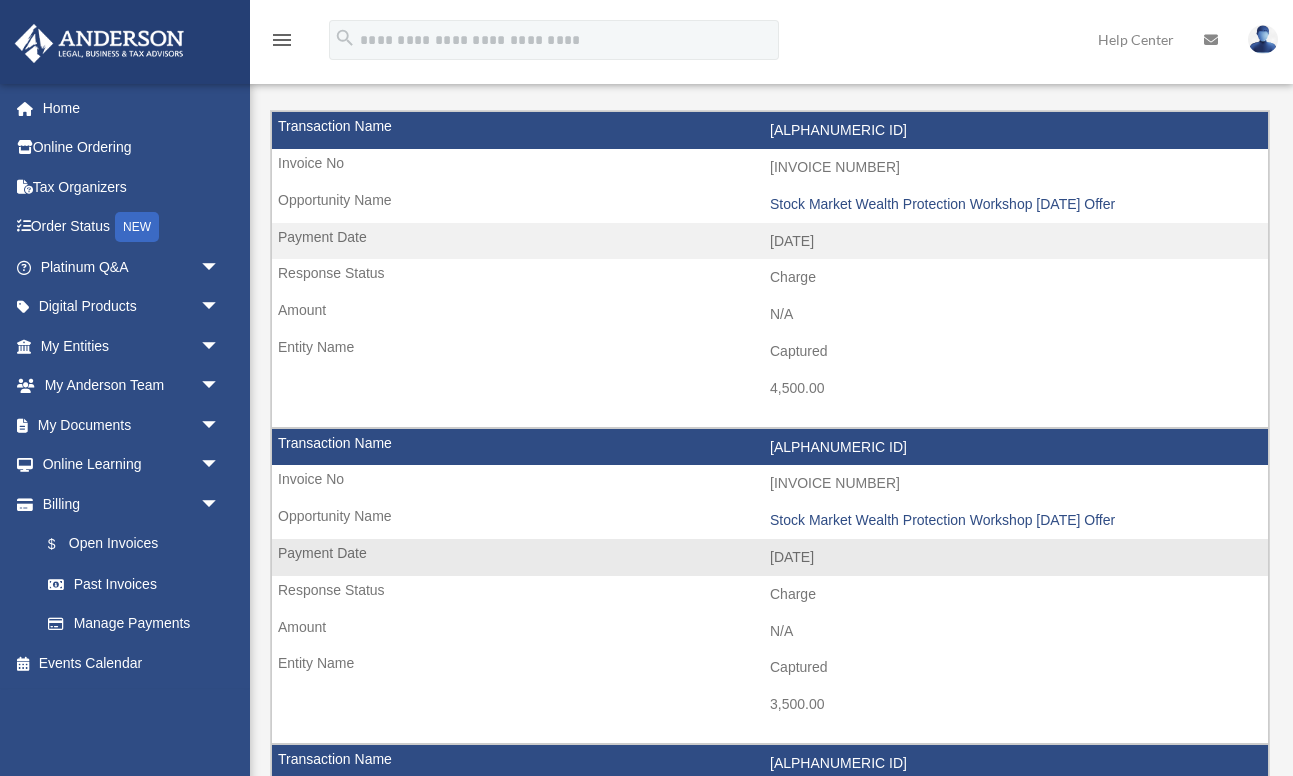 scroll, scrollTop: 126, scrollLeft: 0, axis: vertical 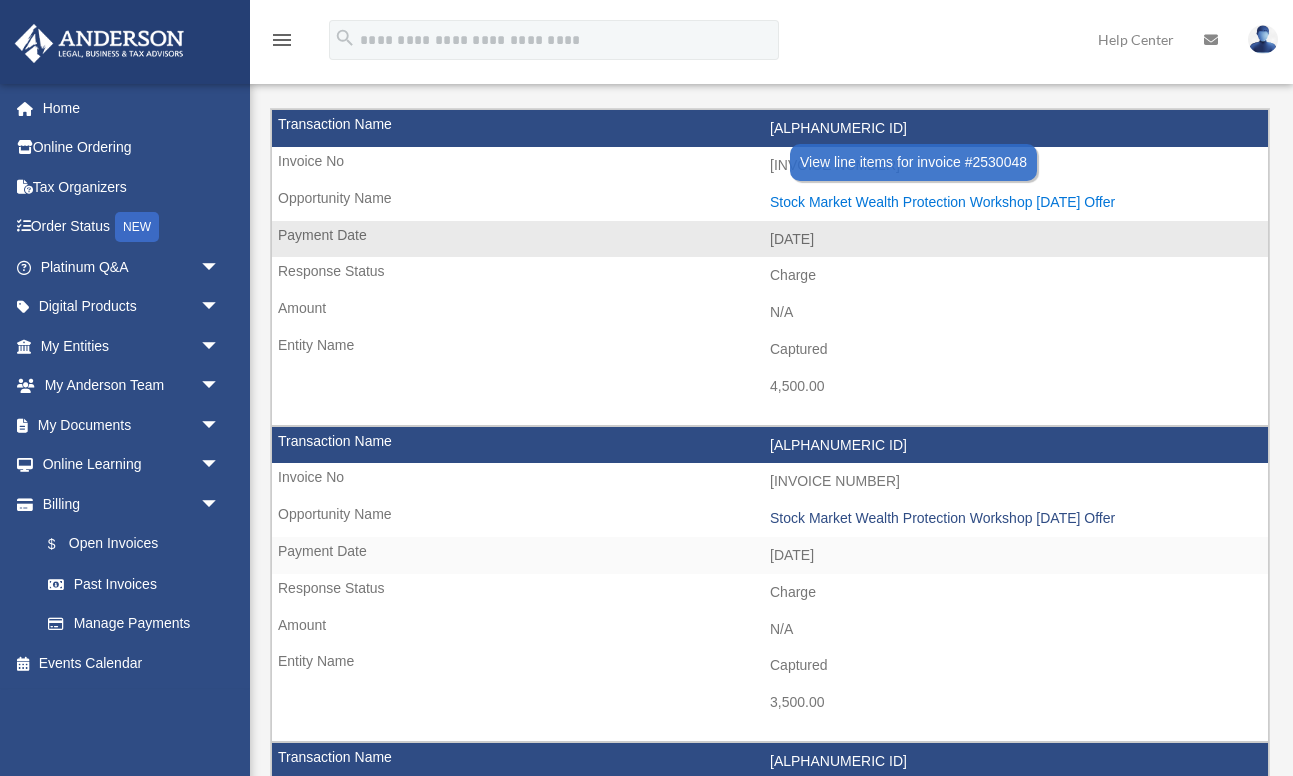 click on "Stock Market Wealth Protection Workshop 07.19.2025 Offer" at bounding box center [1014, 202] 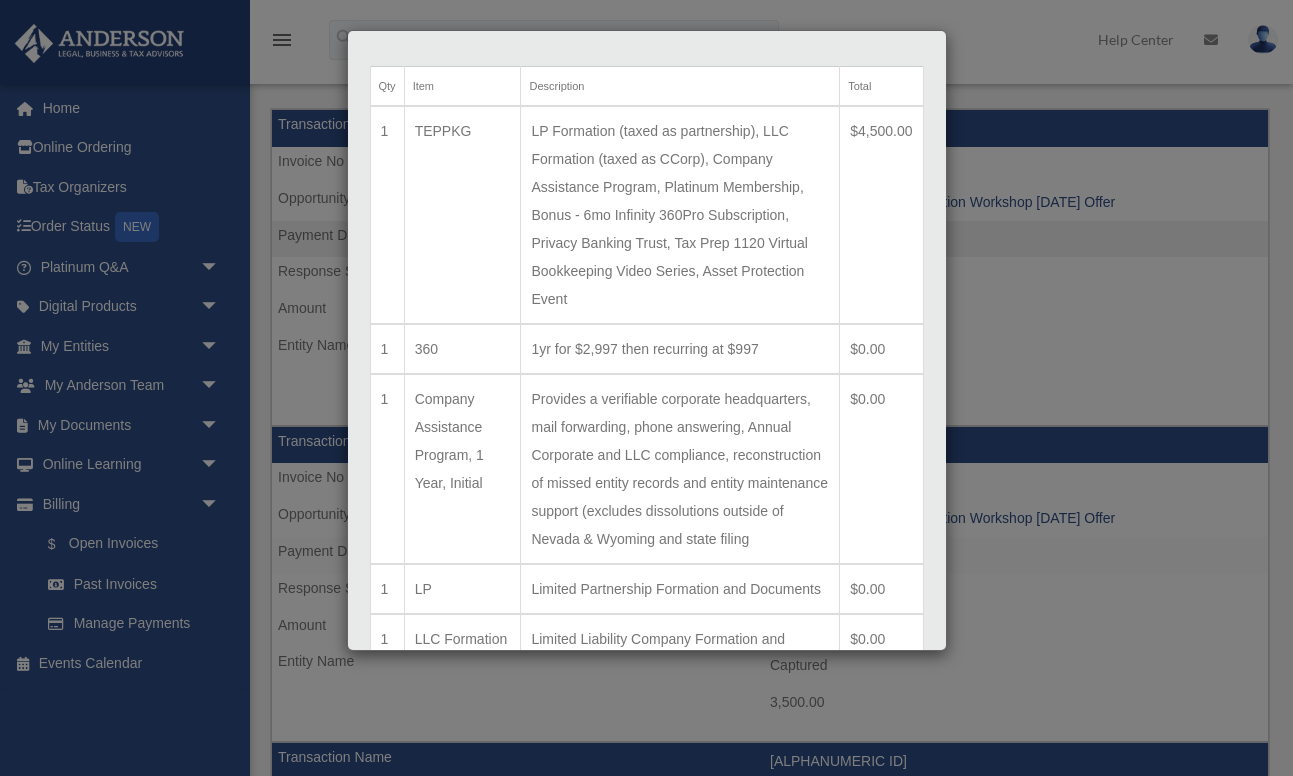 scroll, scrollTop: 0, scrollLeft: 0, axis: both 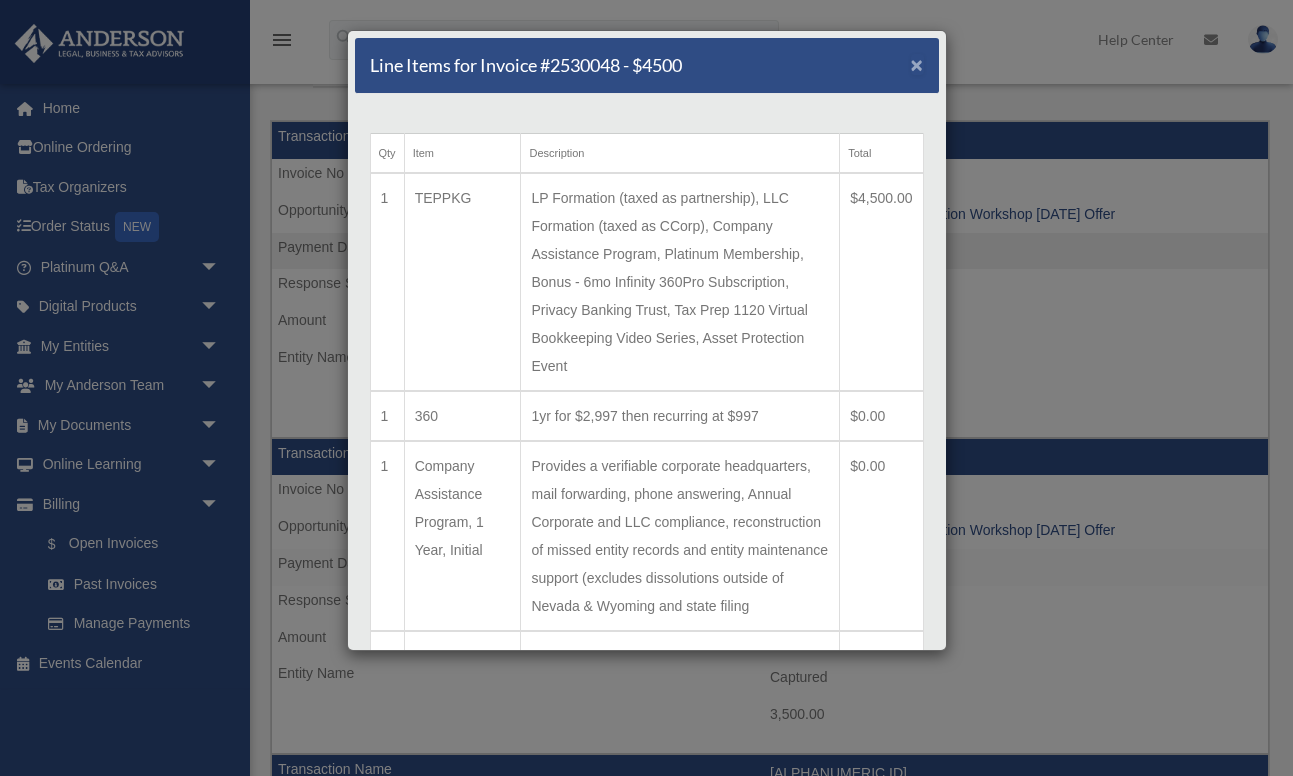 click on "×" at bounding box center [917, 64] 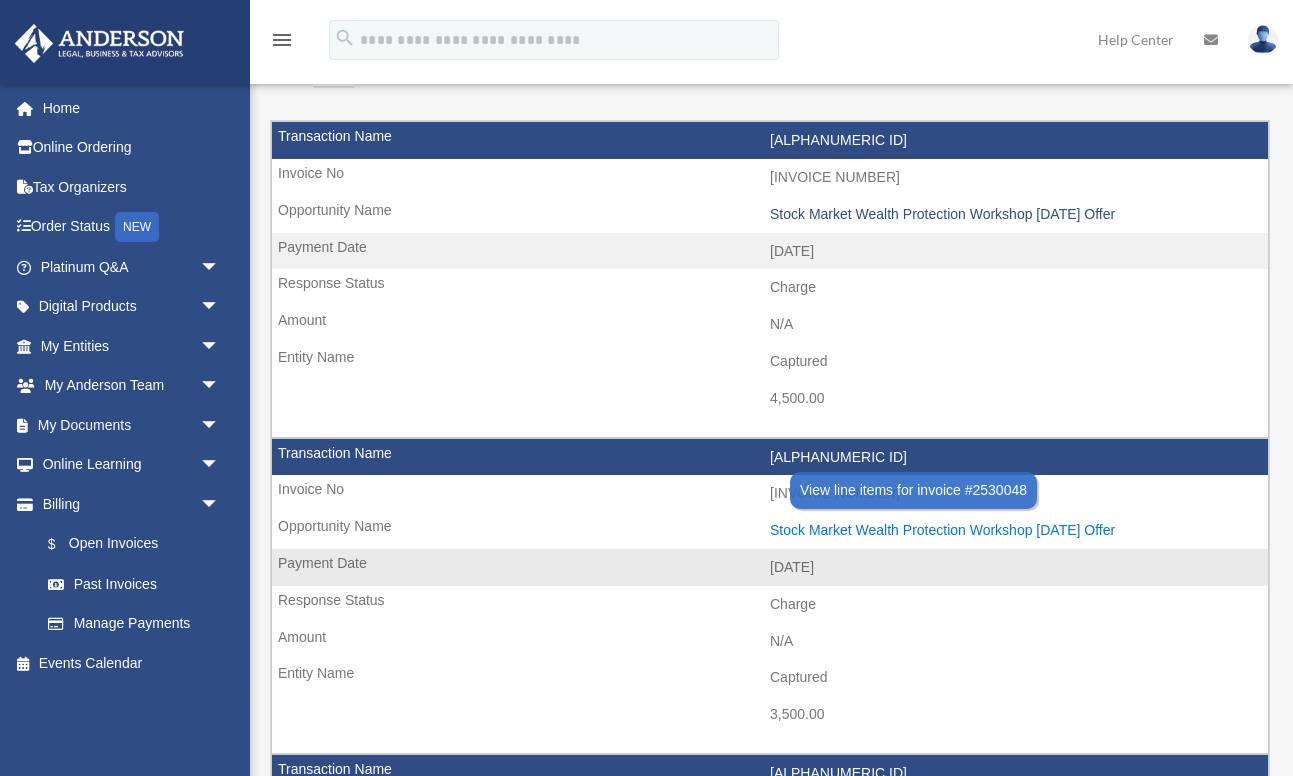 click on "Stock Market Wealth Protection Workshop 07.19.2025 Offer" at bounding box center [1014, 530] 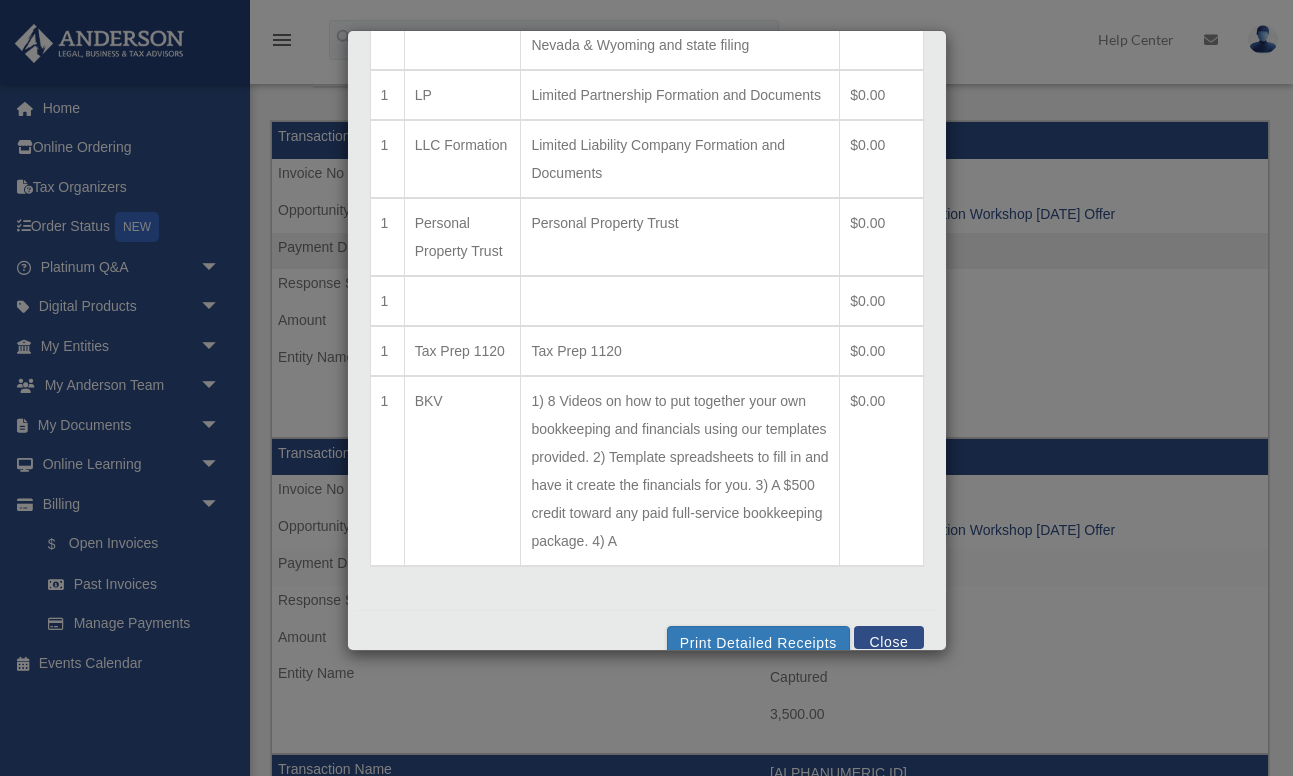 scroll, scrollTop: 593, scrollLeft: 0, axis: vertical 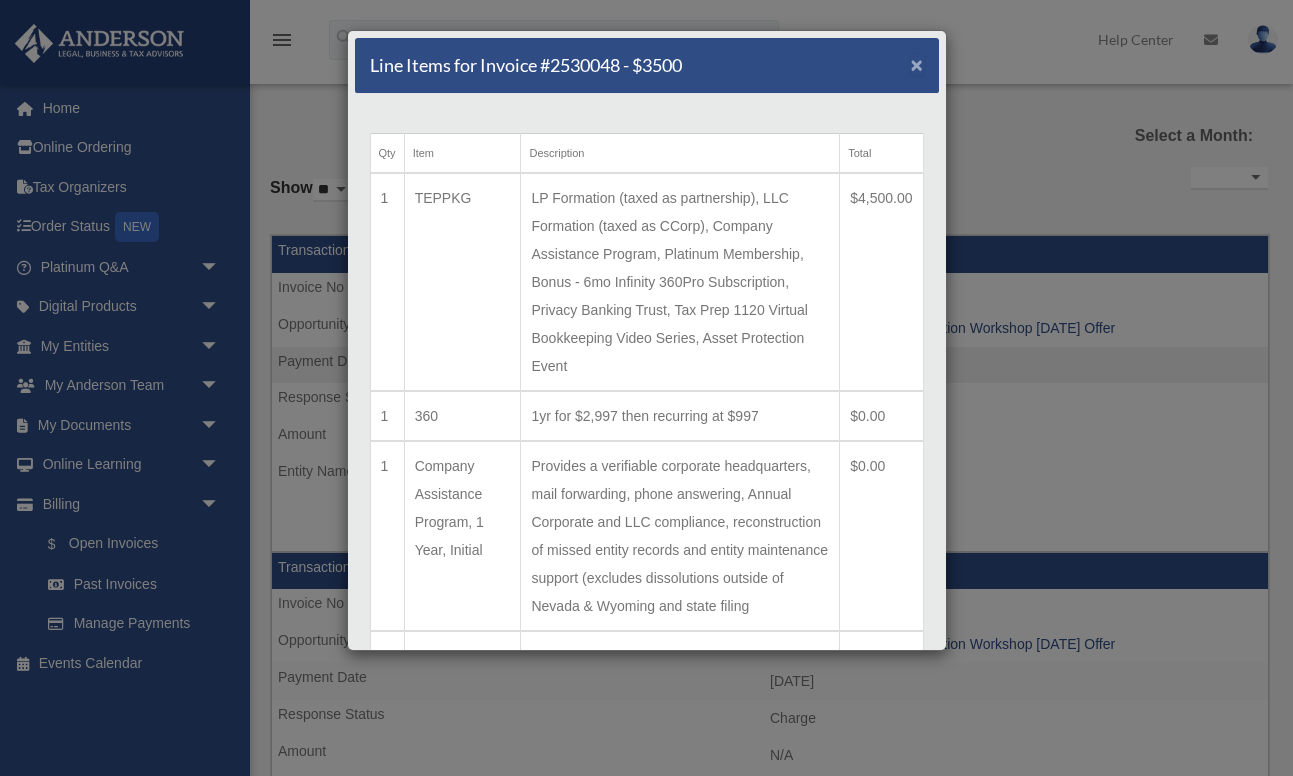 click on "×" at bounding box center (917, 64) 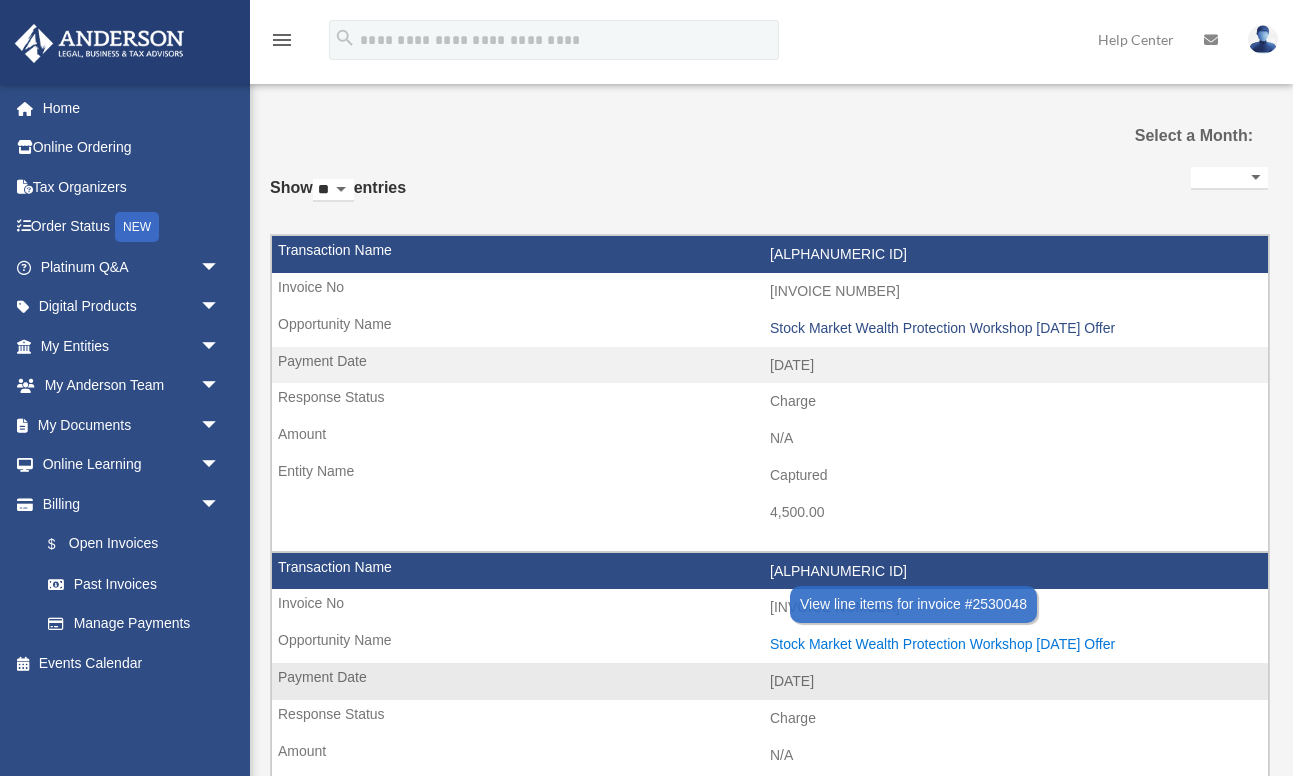 click on "Stock Market Wealth Protection Workshop 07.19.2025 Offer" at bounding box center (1014, 644) 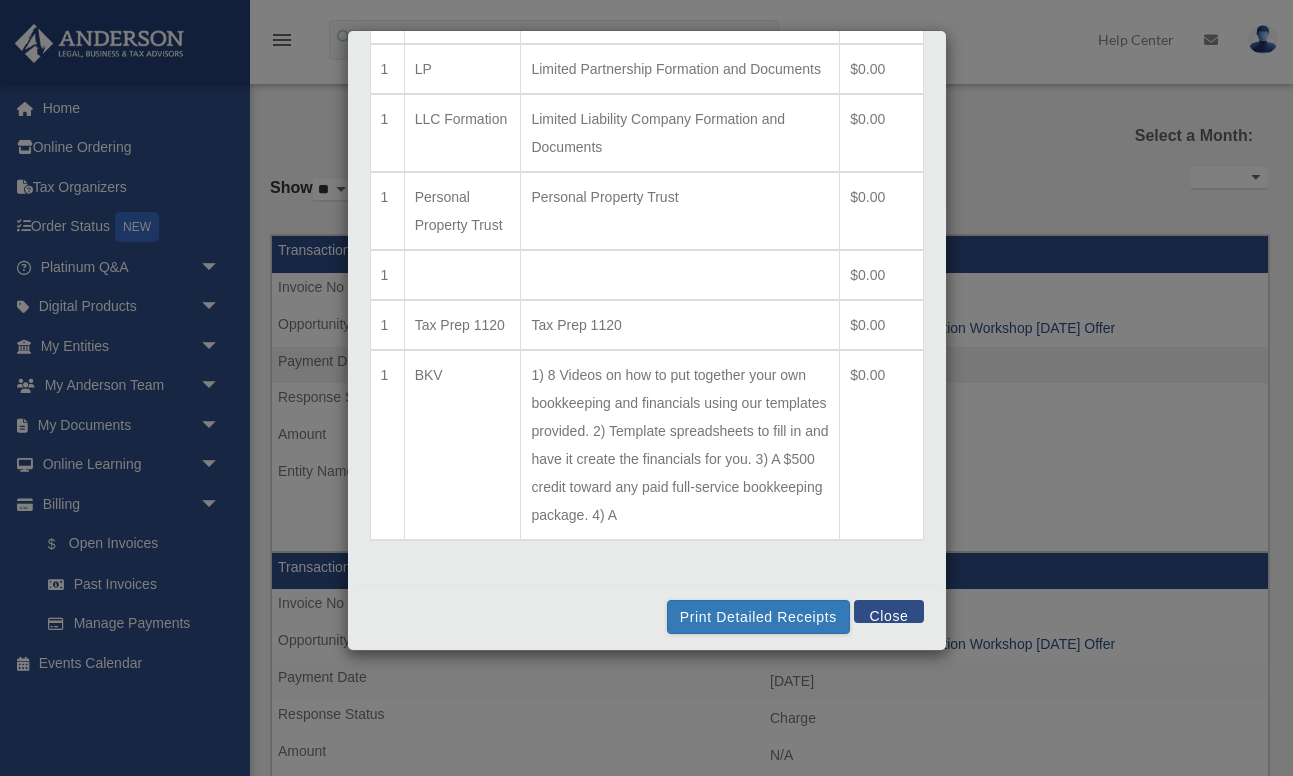 scroll, scrollTop: 593, scrollLeft: 0, axis: vertical 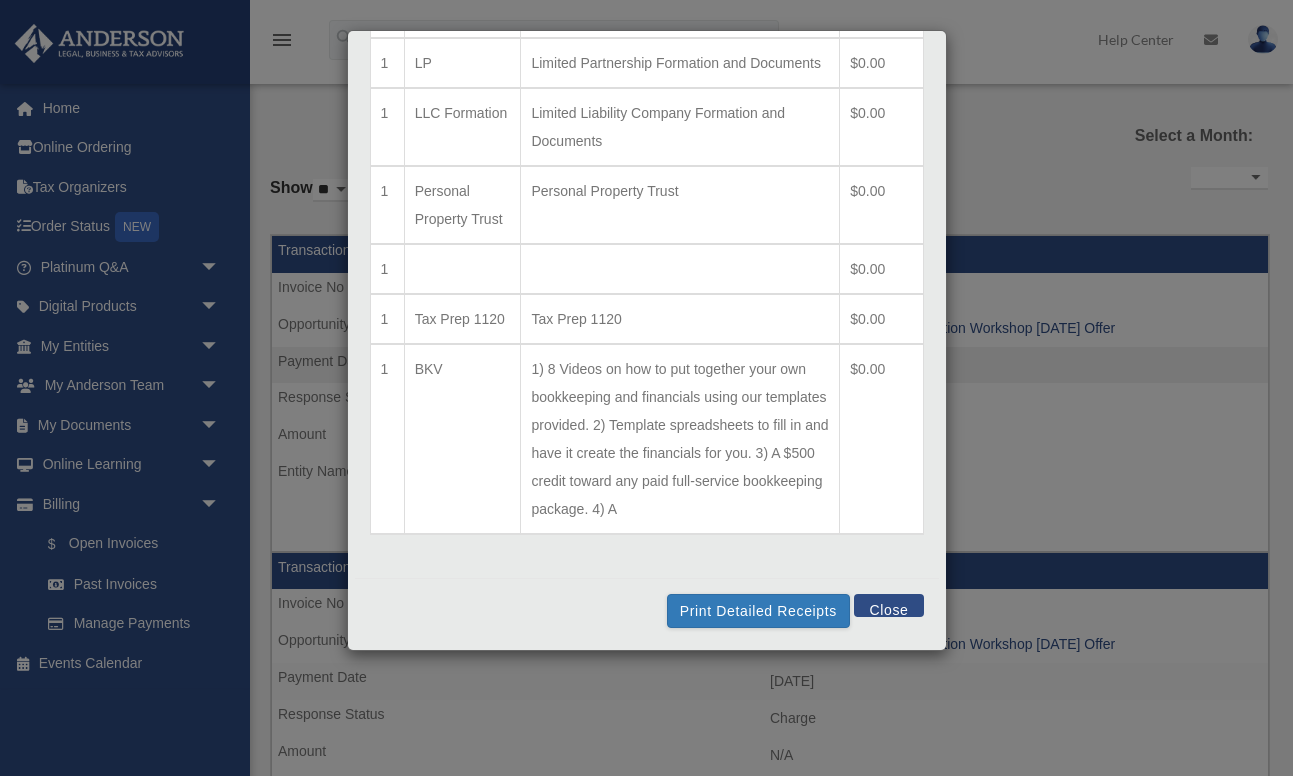 click on "Close" at bounding box center (888, 605) 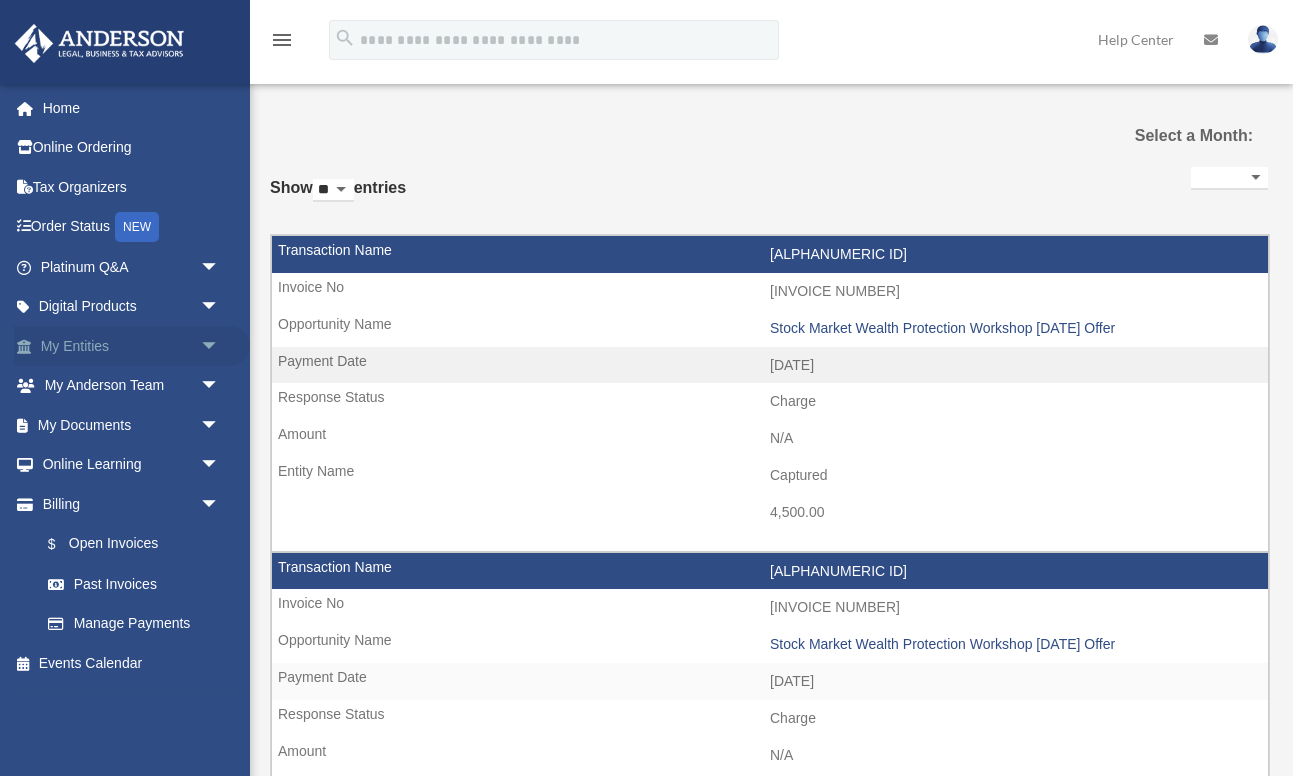 click on "arrow_drop_down" at bounding box center (220, 346) 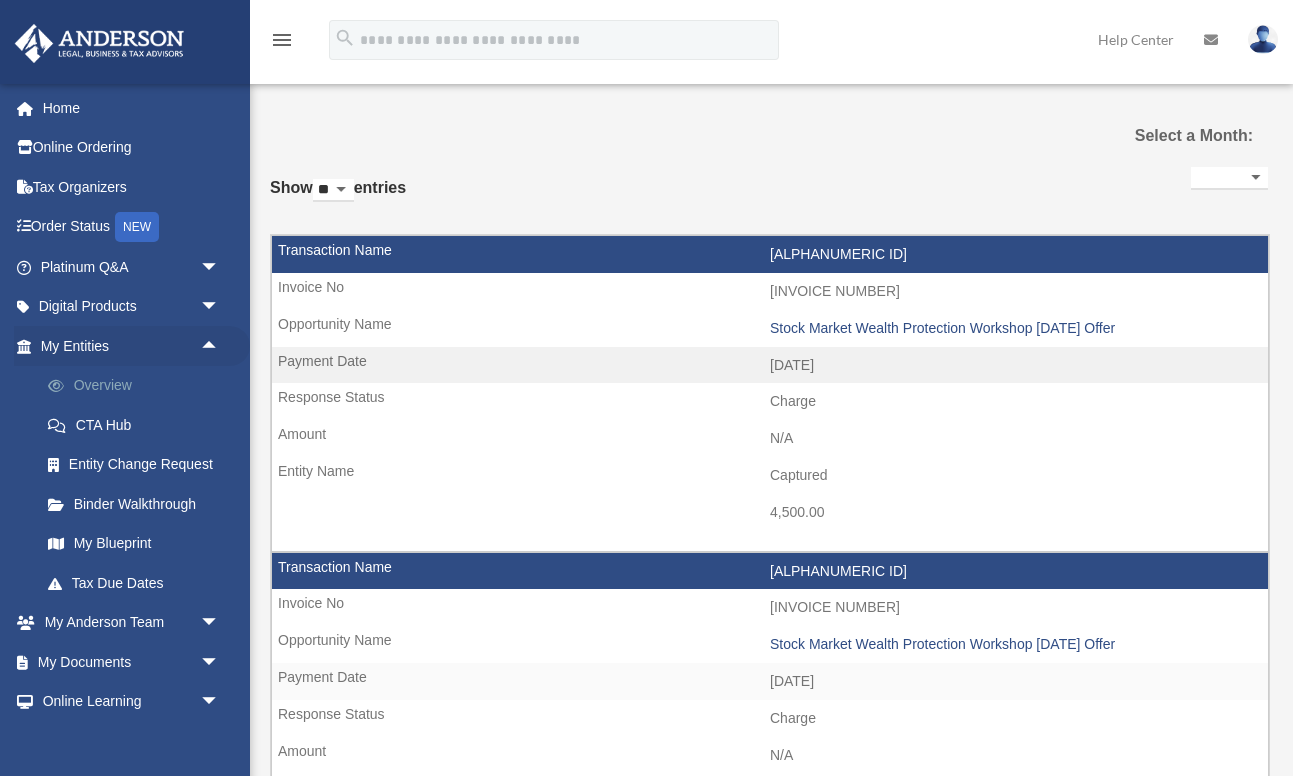 click on "Overview" at bounding box center (139, 386) 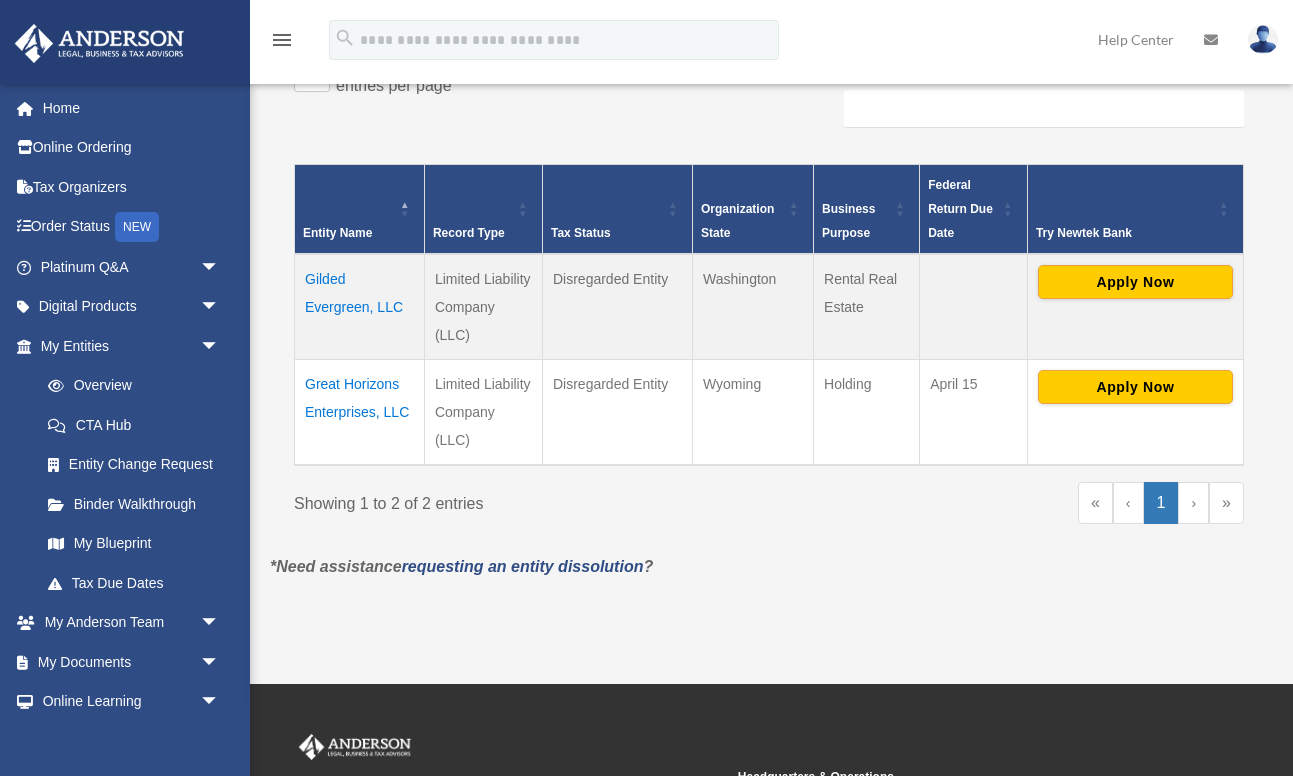 scroll, scrollTop: 381, scrollLeft: 0, axis: vertical 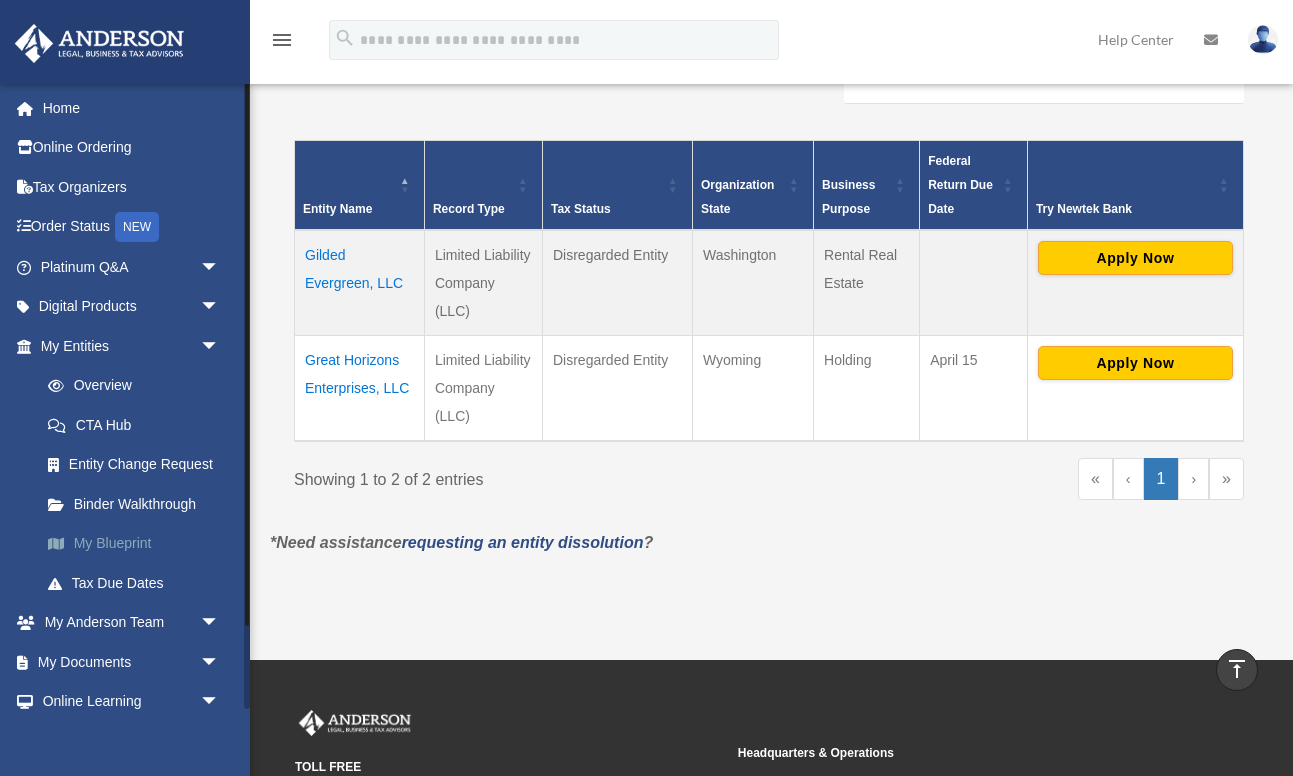 click on "My Blueprint" at bounding box center (139, 544) 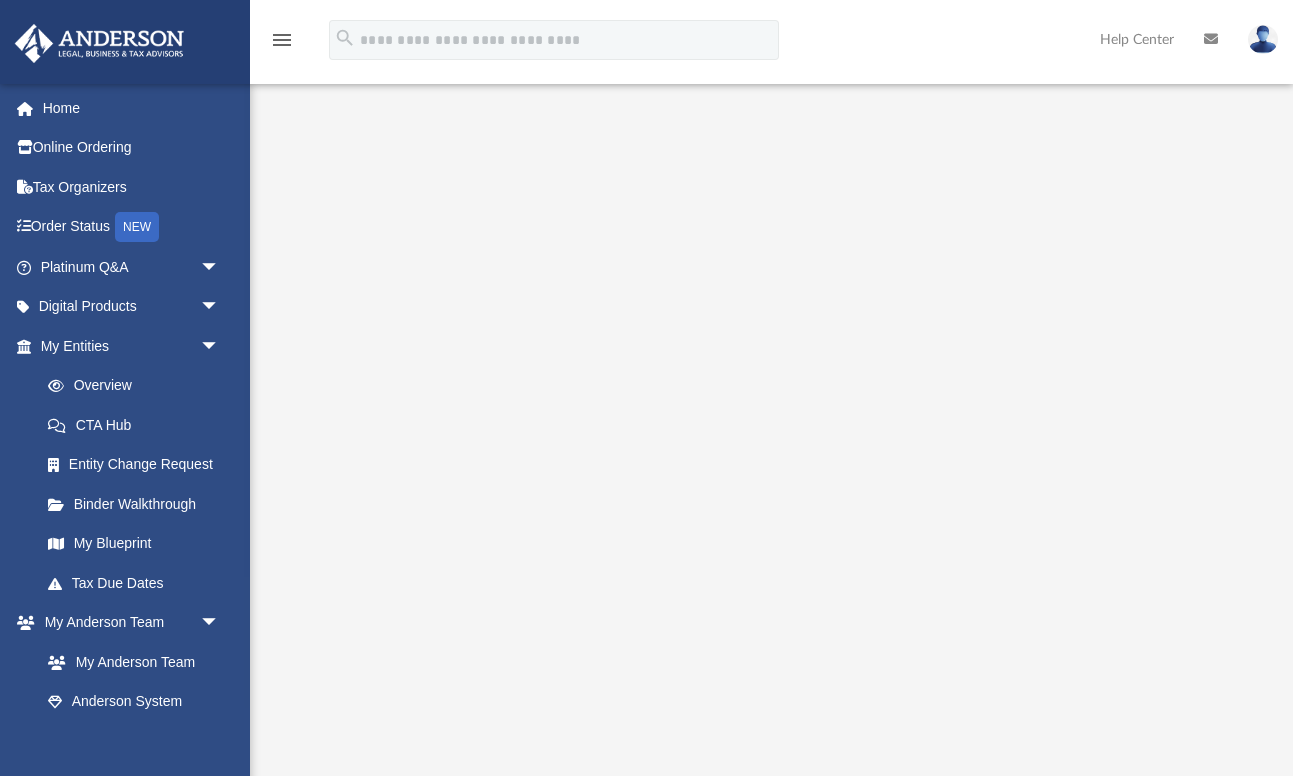 scroll, scrollTop: 0, scrollLeft: 0, axis: both 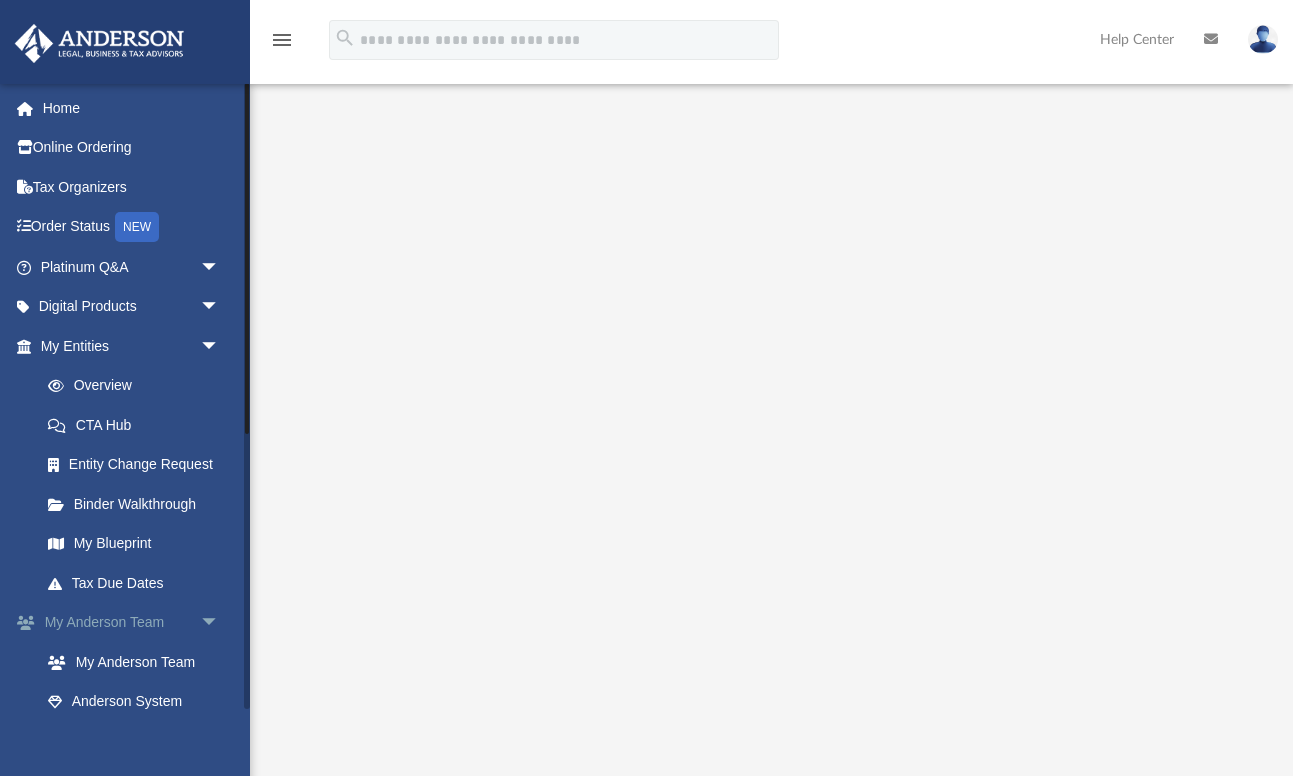 click on "arrow_drop_down" at bounding box center [220, 623] 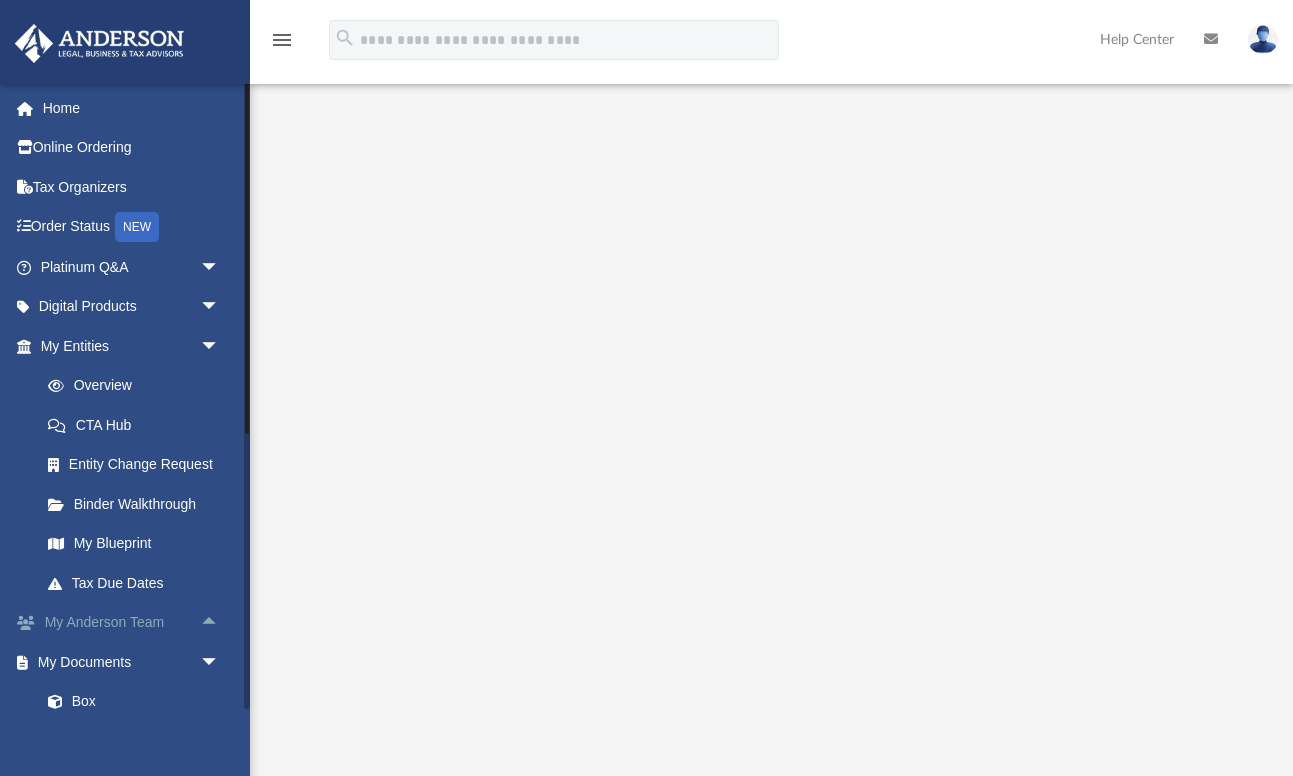 click on "arrow_drop_up" at bounding box center (220, 623) 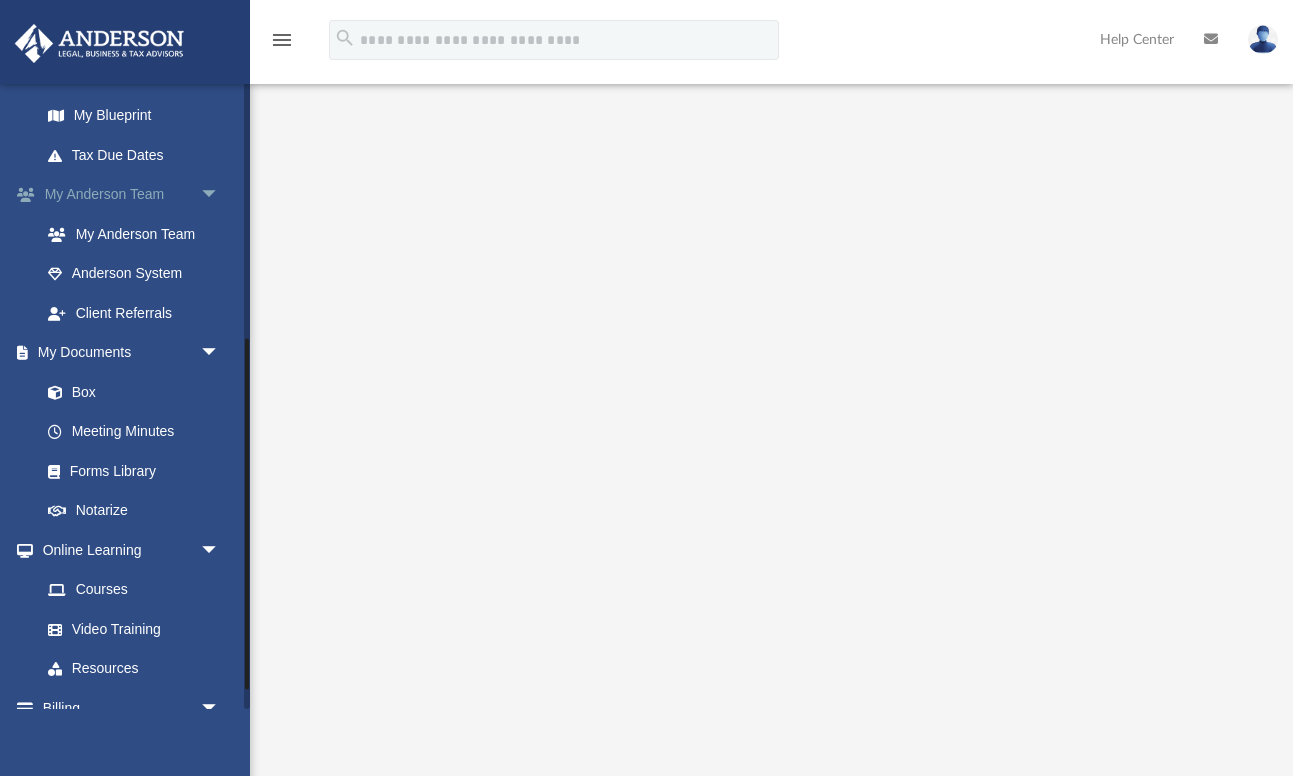 scroll, scrollTop: 478, scrollLeft: 0, axis: vertical 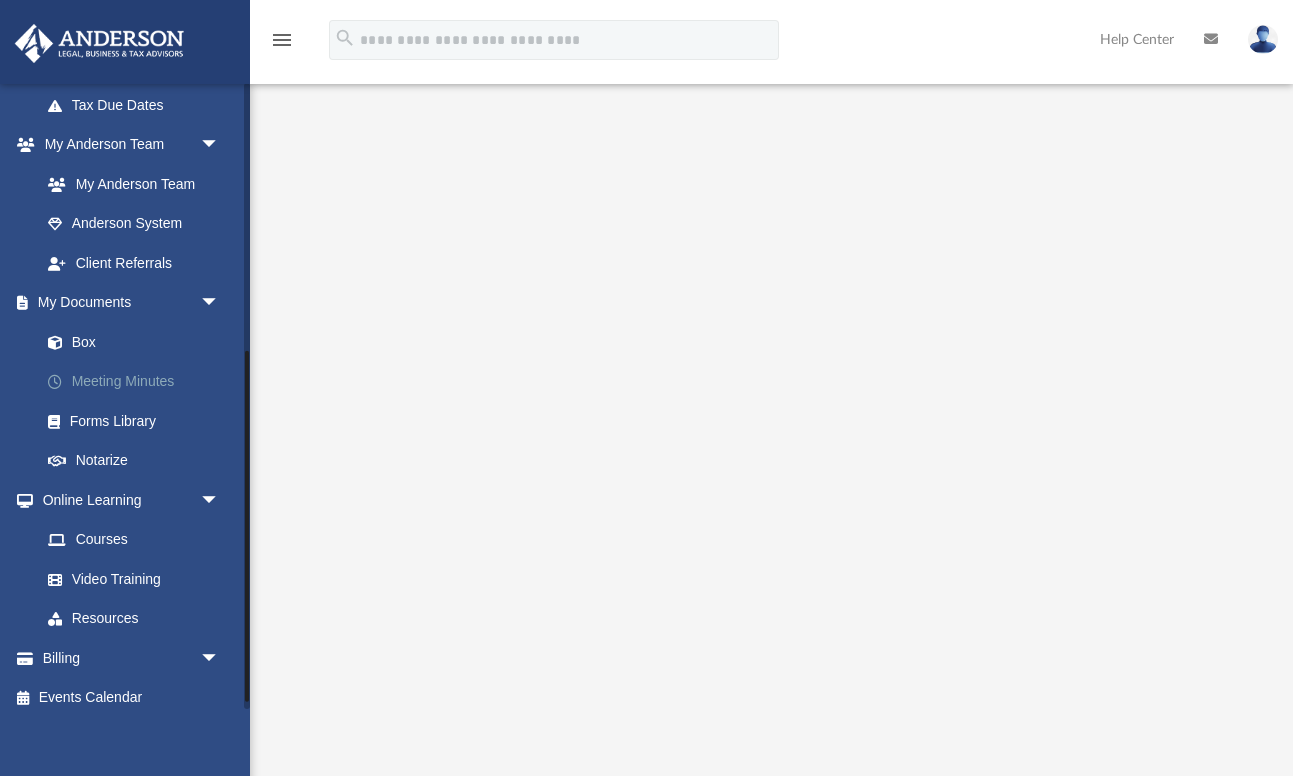click on "Meeting Minutes" at bounding box center (139, 382) 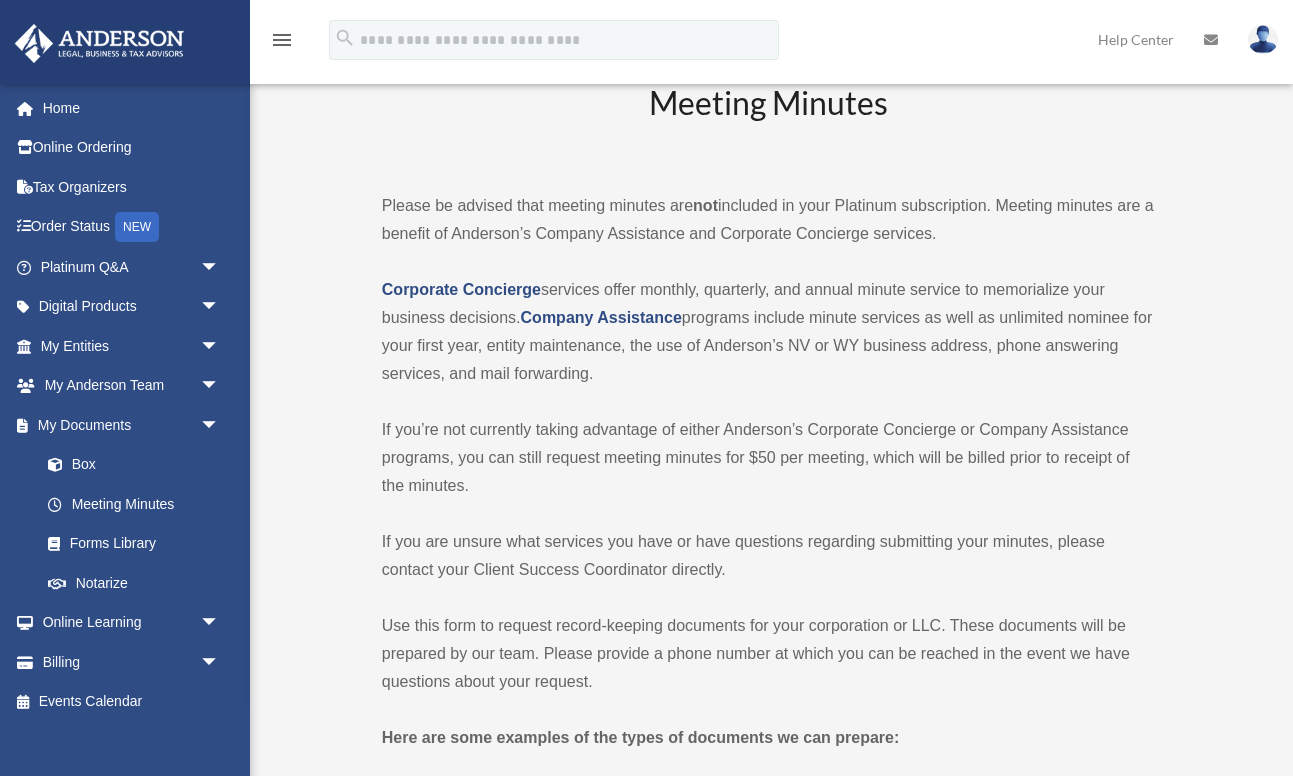 scroll, scrollTop: 65, scrollLeft: 0, axis: vertical 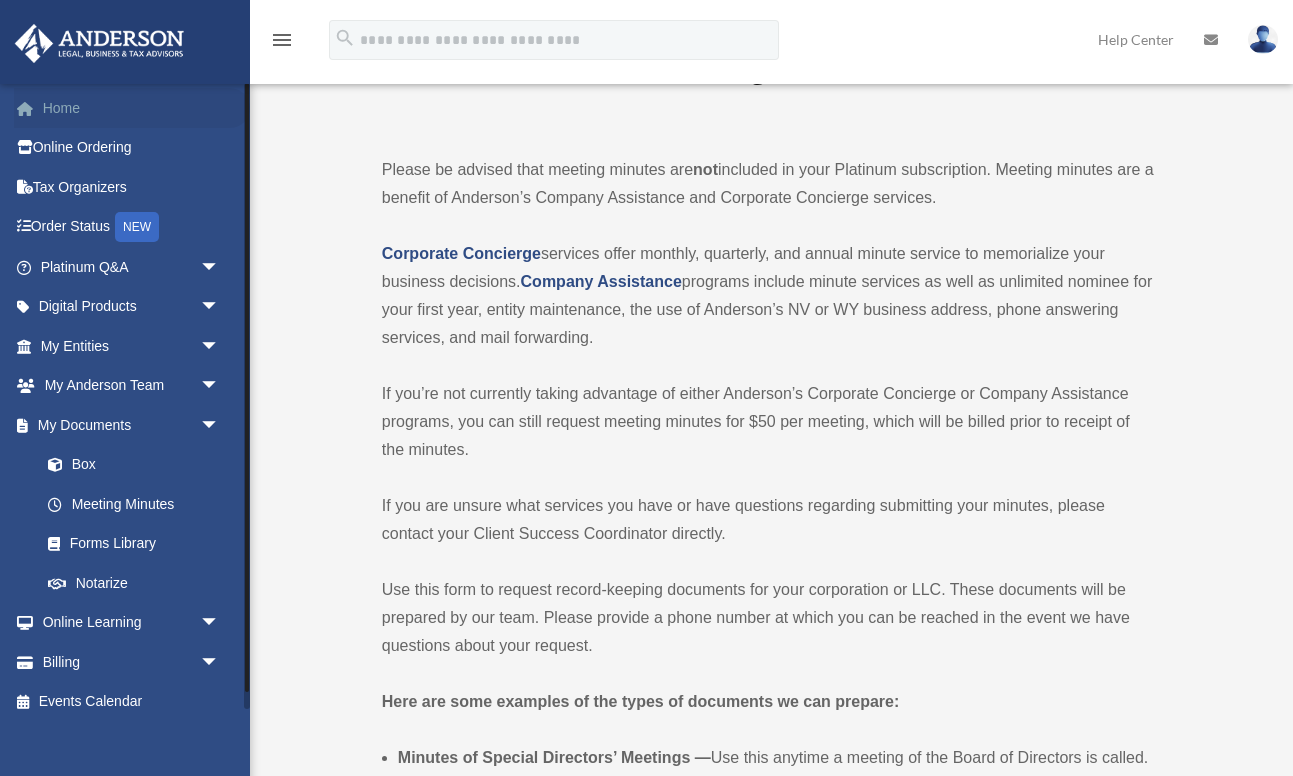 click on "Home" at bounding box center (132, 108) 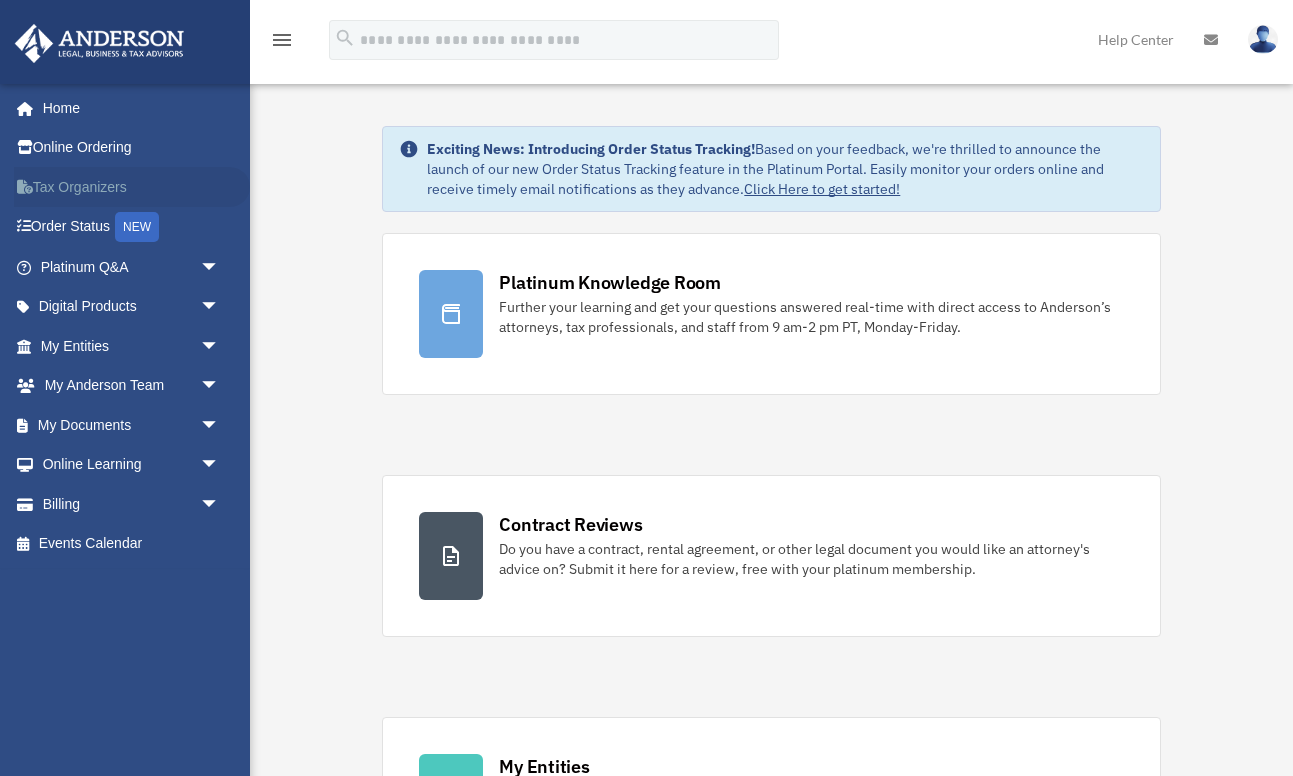 scroll, scrollTop: 0, scrollLeft: 0, axis: both 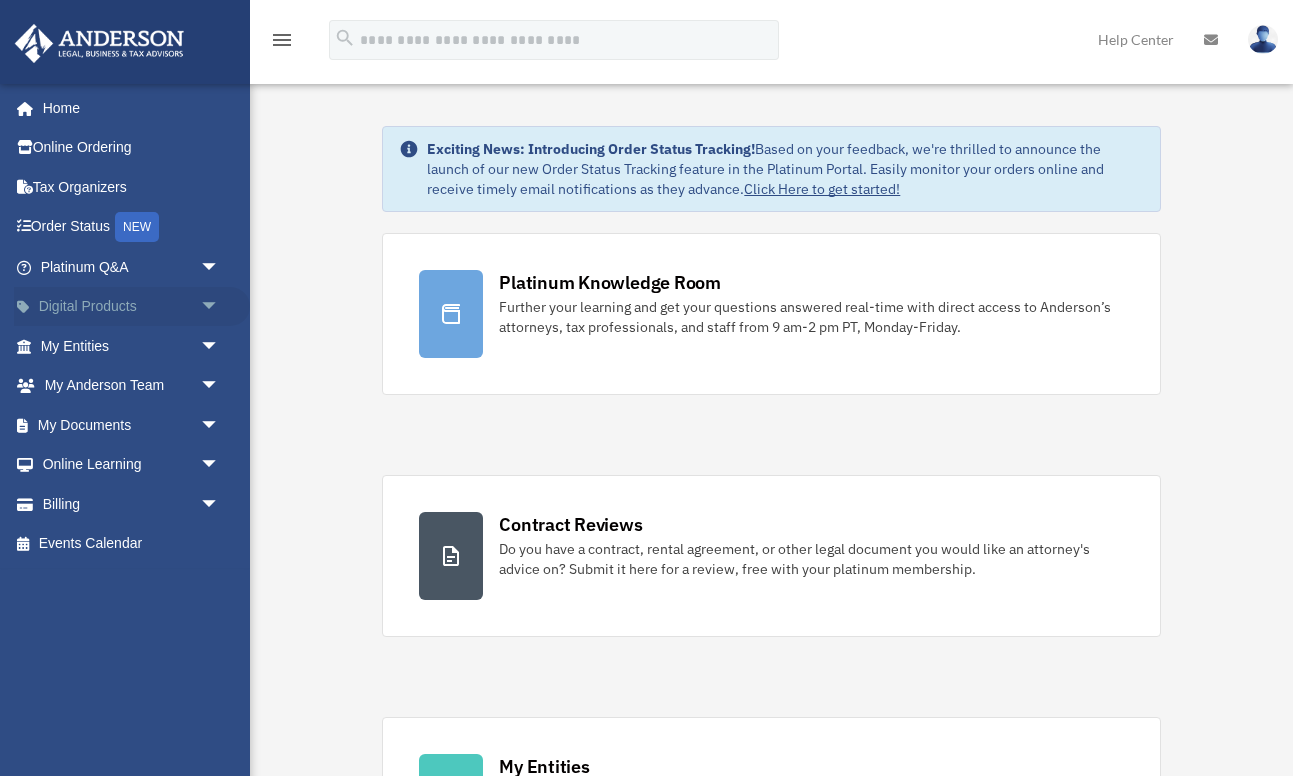 click on "arrow_drop_down" at bounding box center [220, 307] 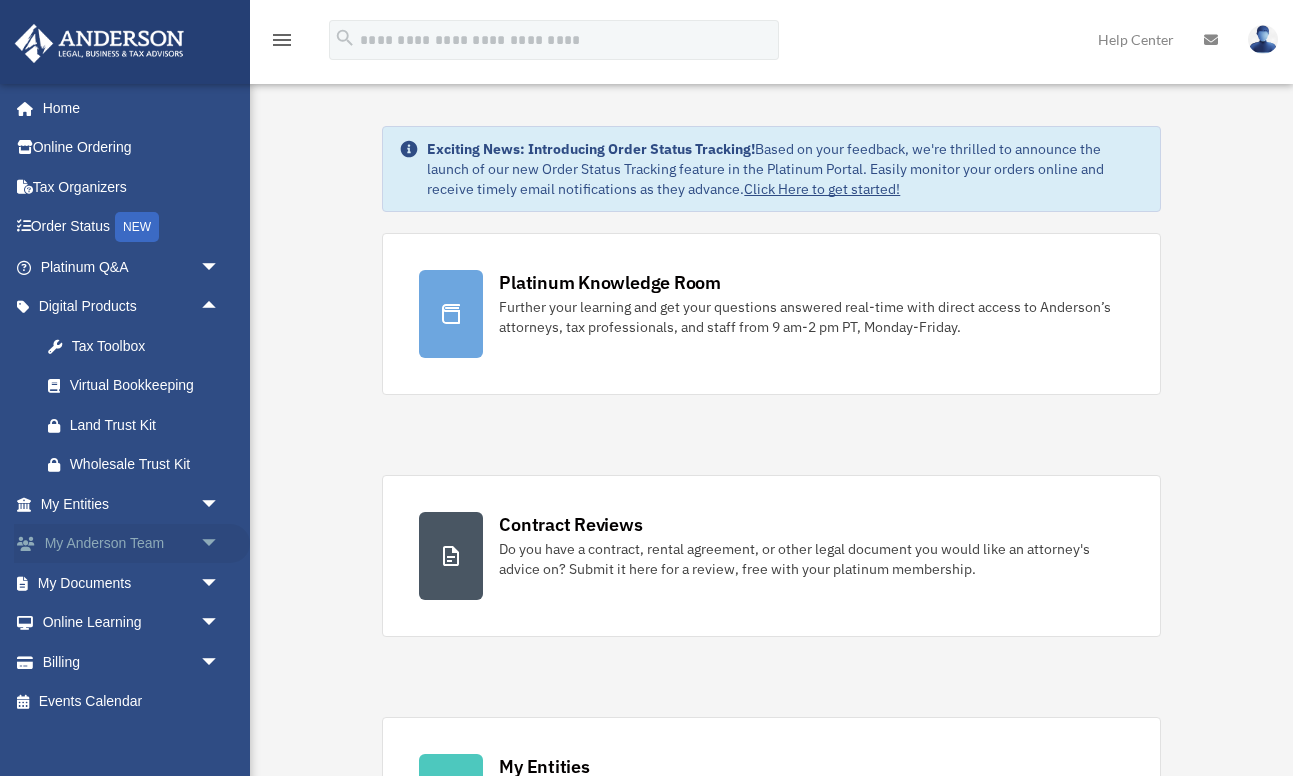 scroll, scrollTop: 17, scrollLeft: 0, axis: vertical 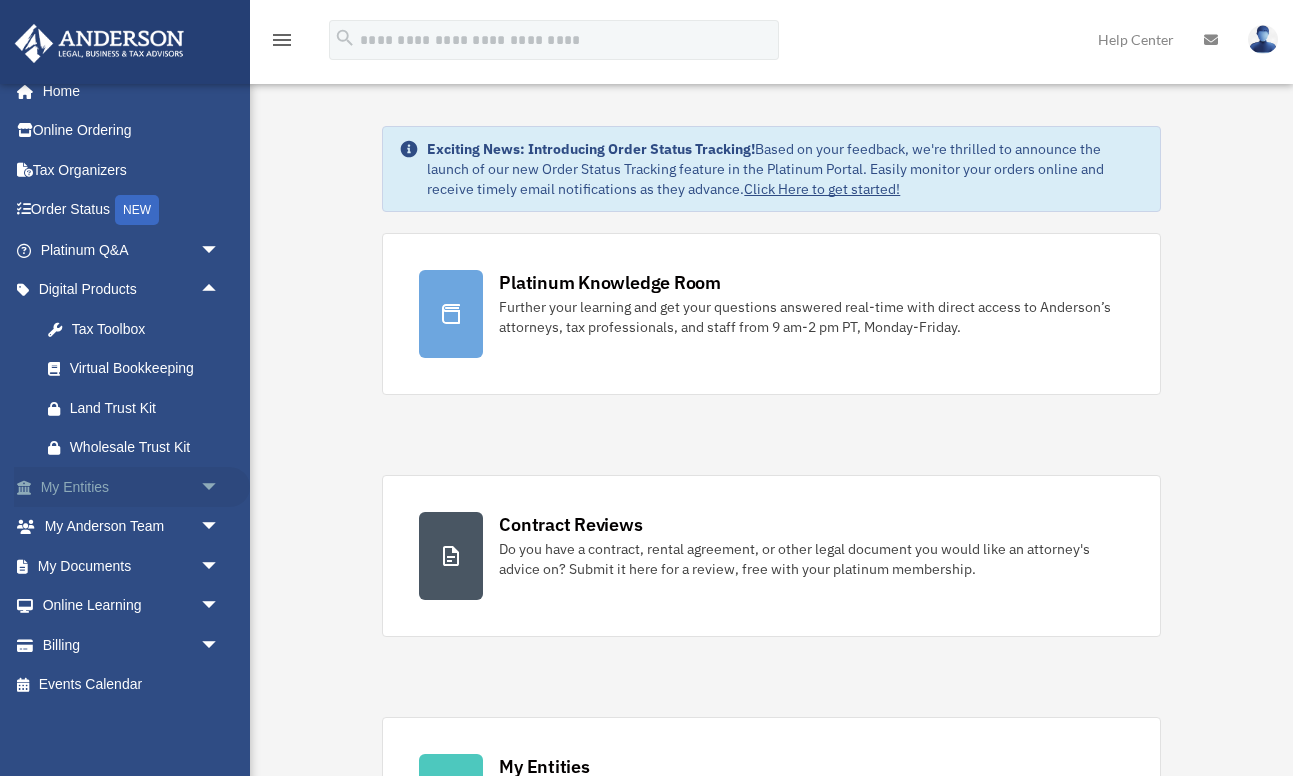 click on "arrow_drop_down" at bounding box center [220, 487] 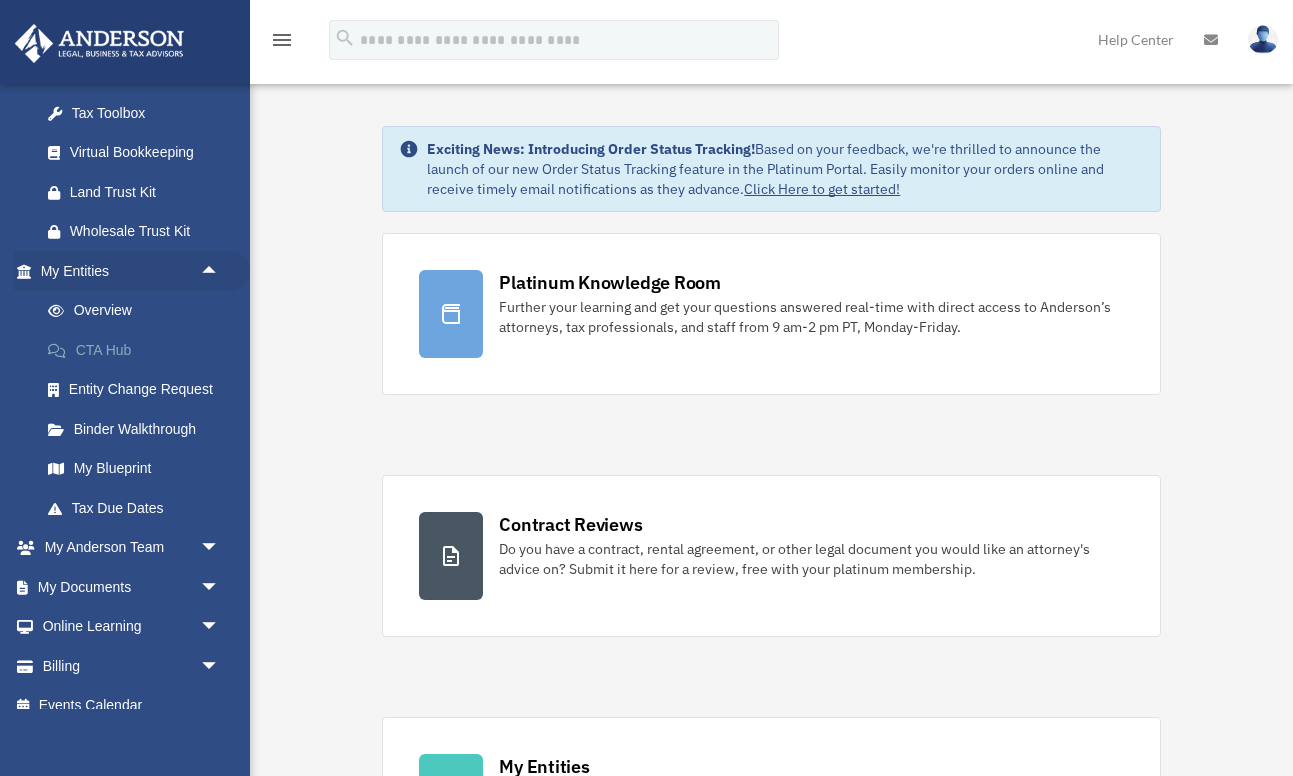scroll, scrollTop: 254, scrollLeft: 0, axis: vertical 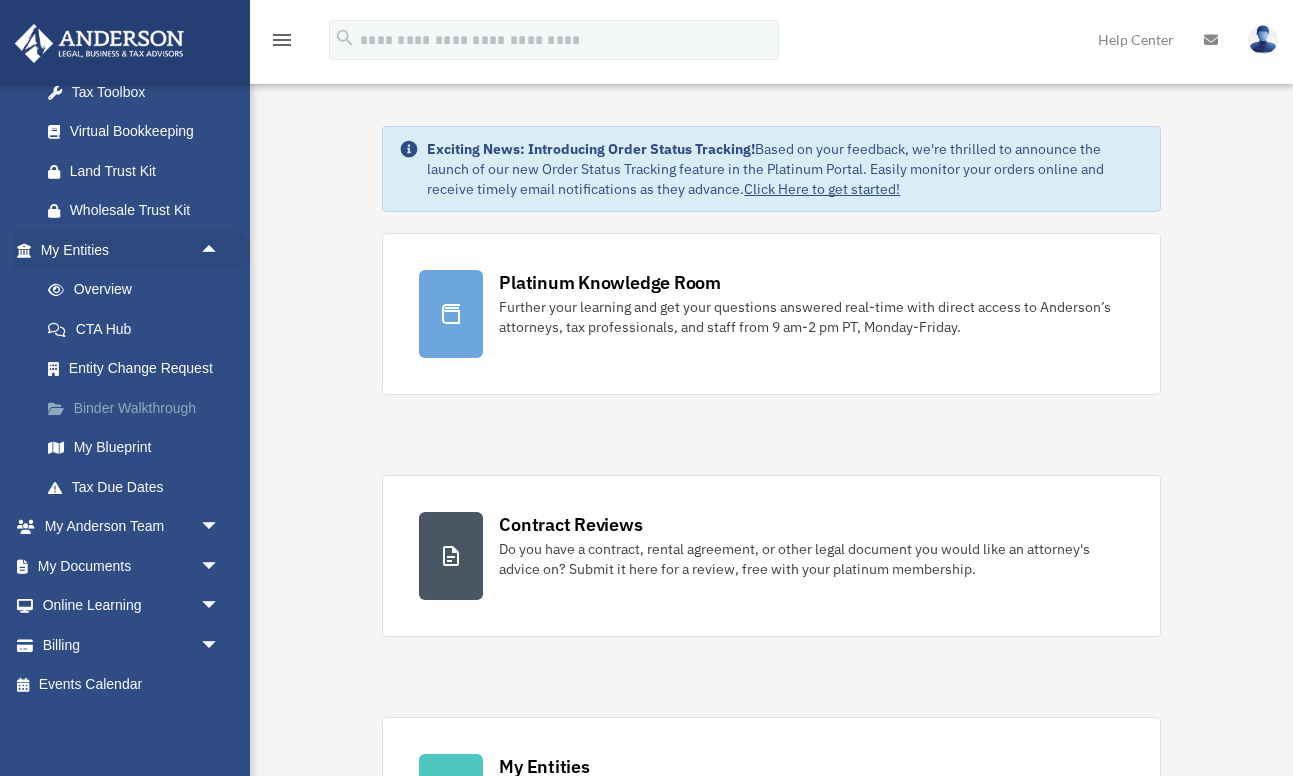 click on "Binder Walkthrough" at bounding box center (139, 408) 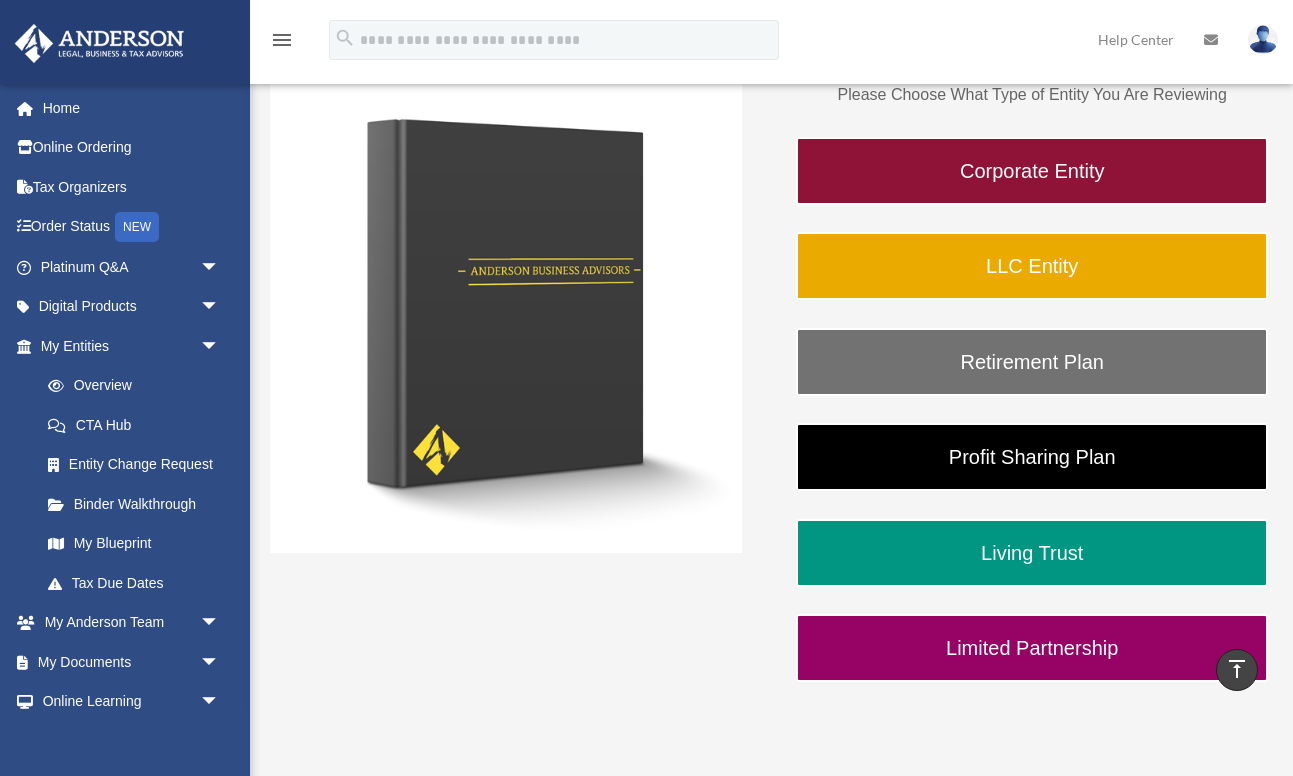 scroll, scrollTop: 251, scrollLeft: 0, axis: vertical 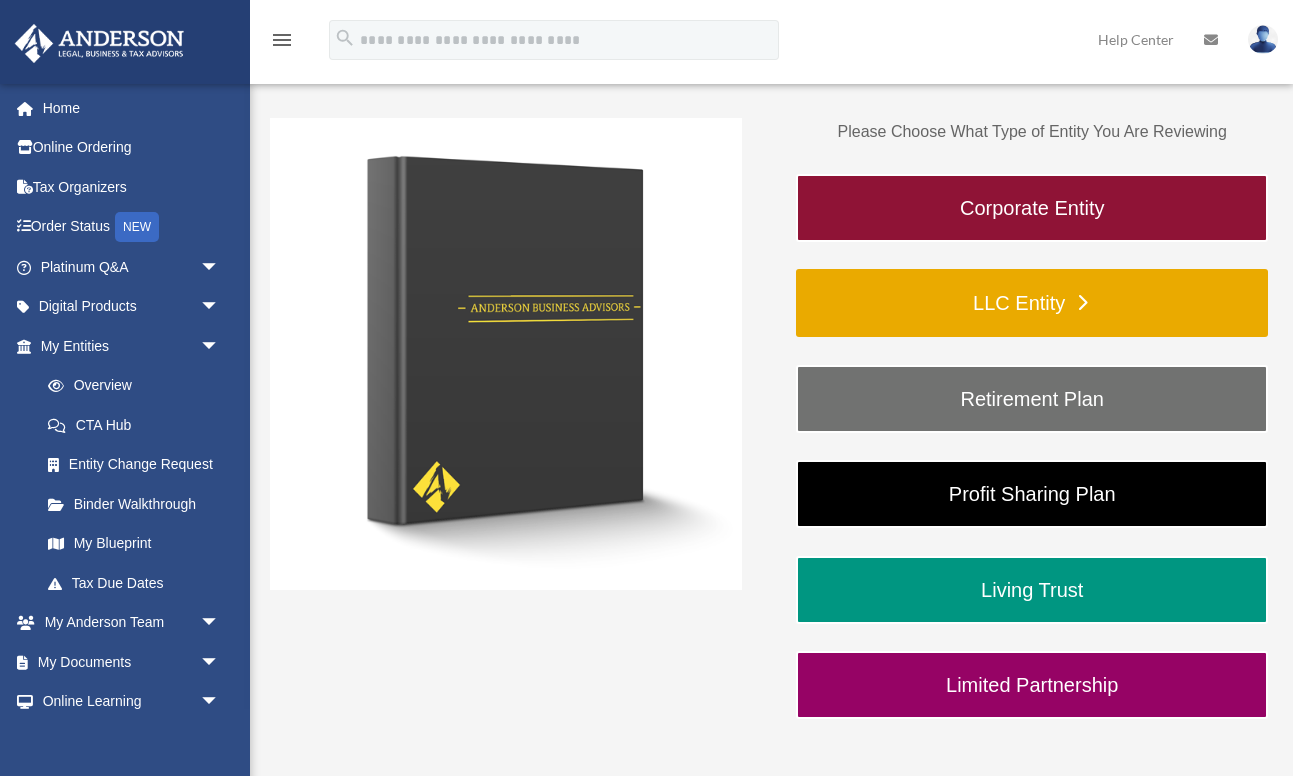 click on "LLC Entity" at bounding box center (1032, 303) 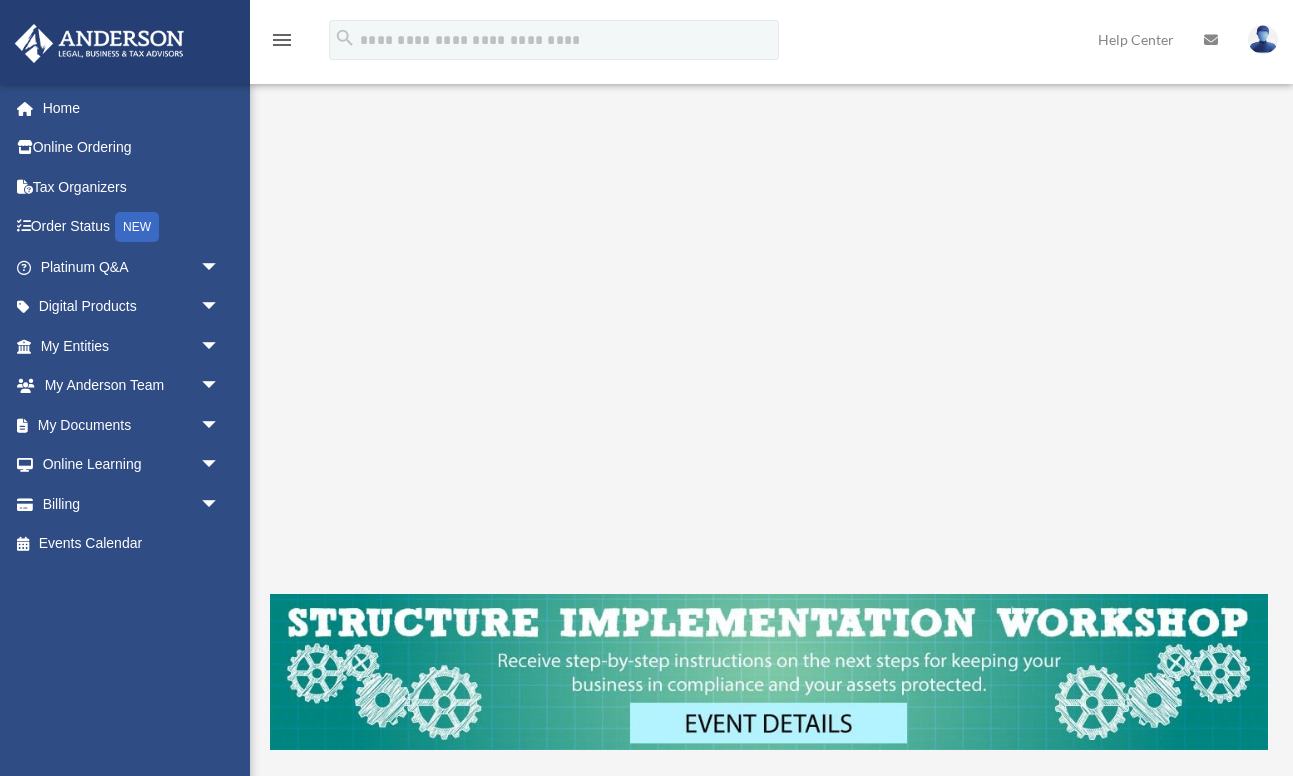 scroll, scrollTop: 0, scrollLeft: 0, axis: both 